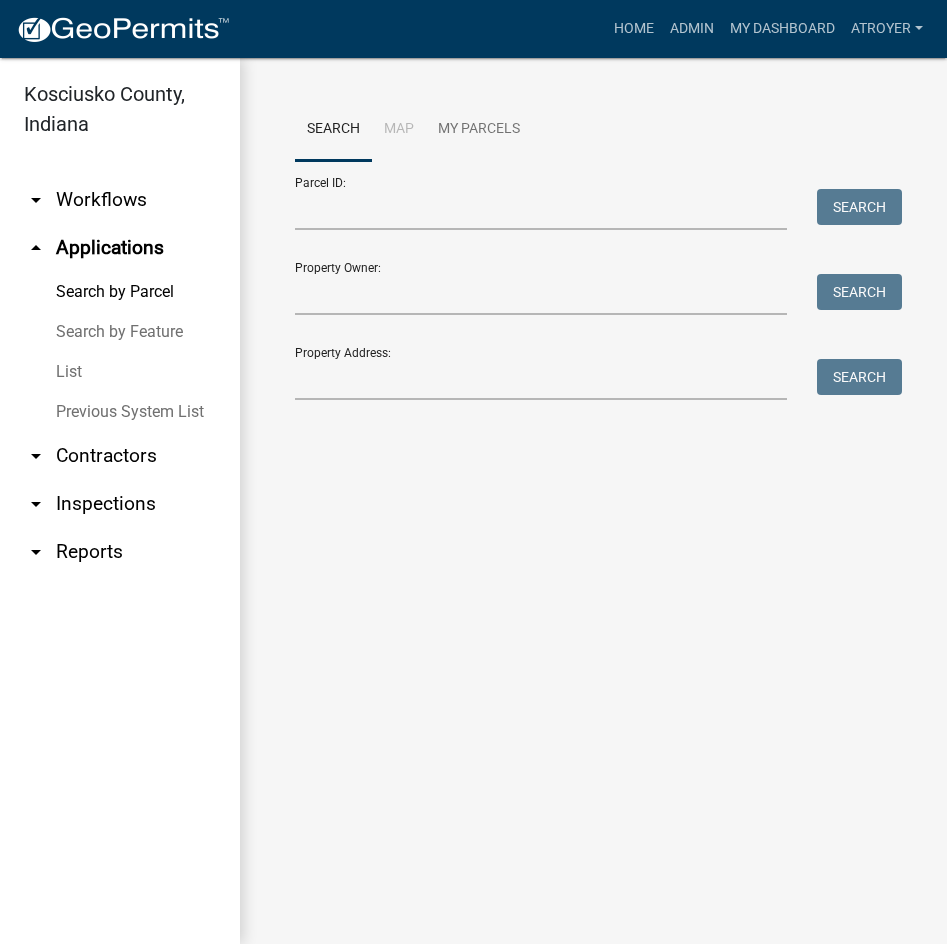scroll, scrollTop: 0, scrollLeft: 0, axis: both 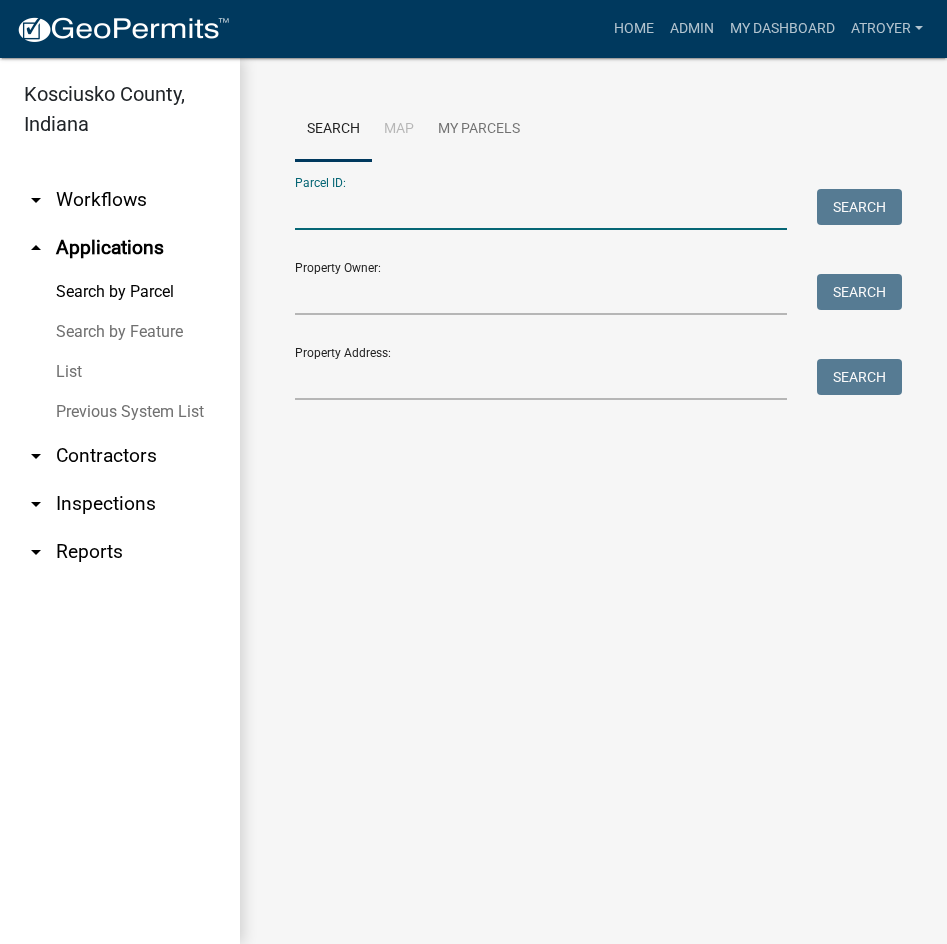 drag, startPoint x: 431, startPoint y: 214, endPoint x: 560, endPoint y: 217, distance: 129.03488 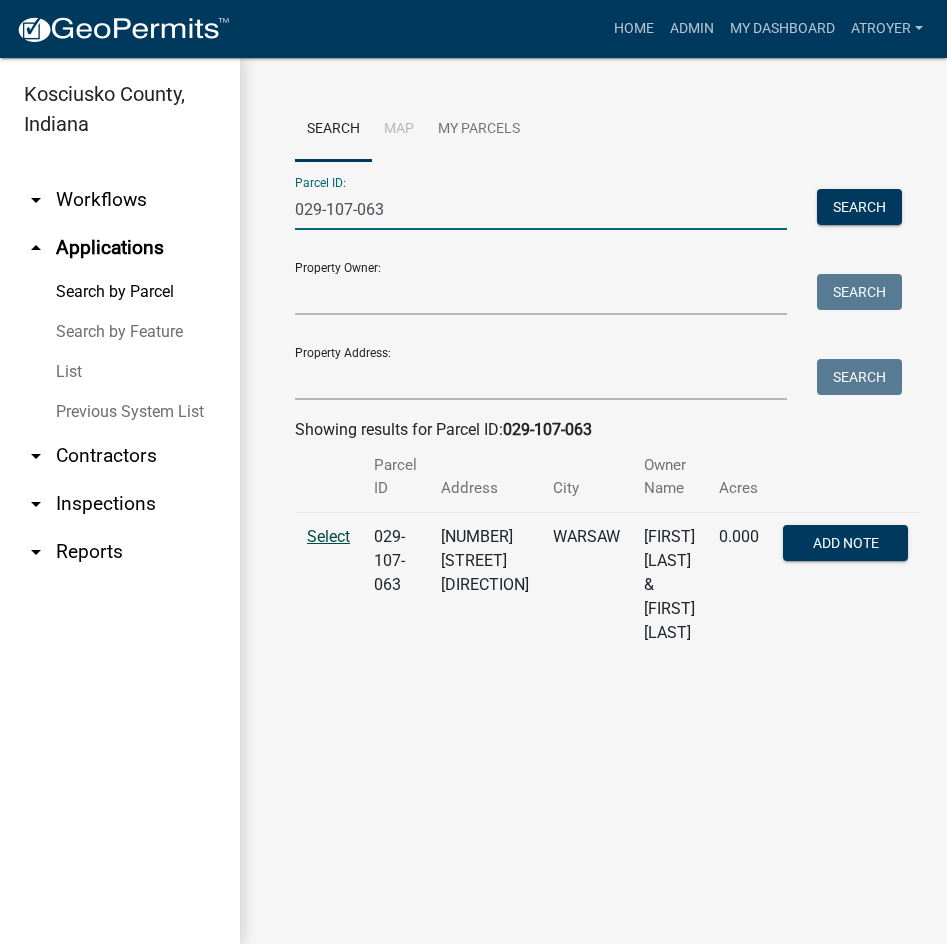type on "029-107-063" 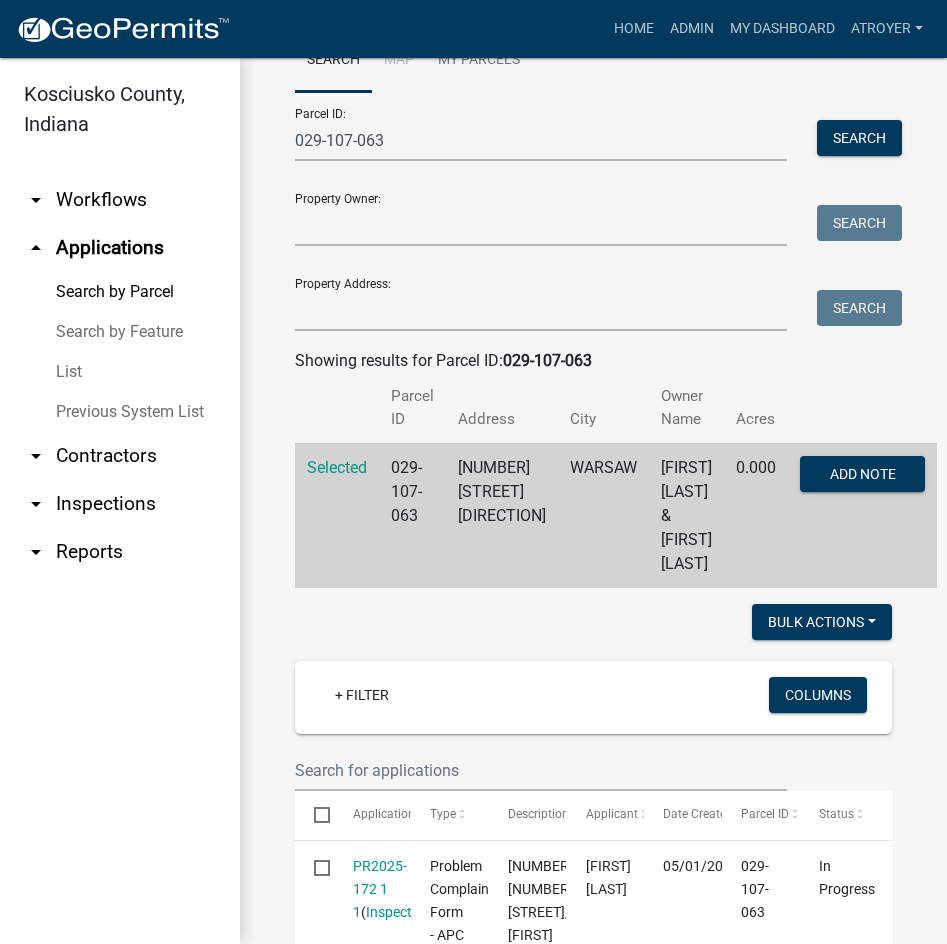 scroll, scrollTop: 0, scrollLeft: 0, axis: both 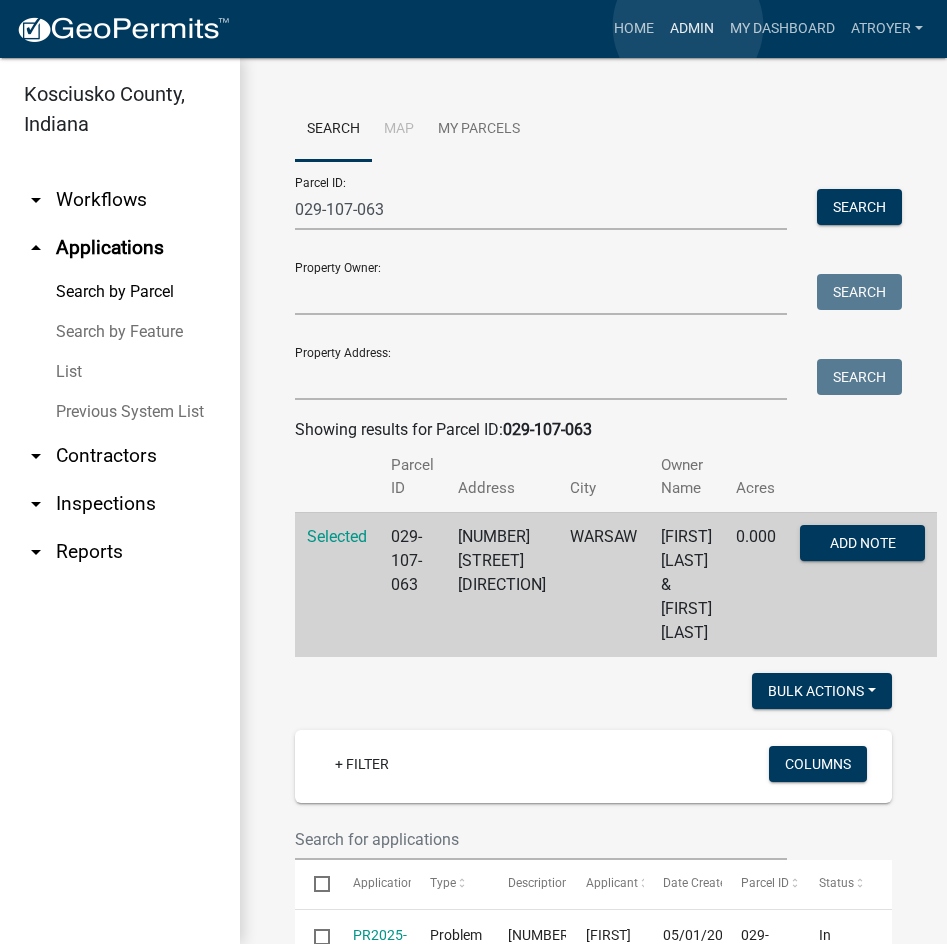 click on "Admin" at bounding box center [692, 29] 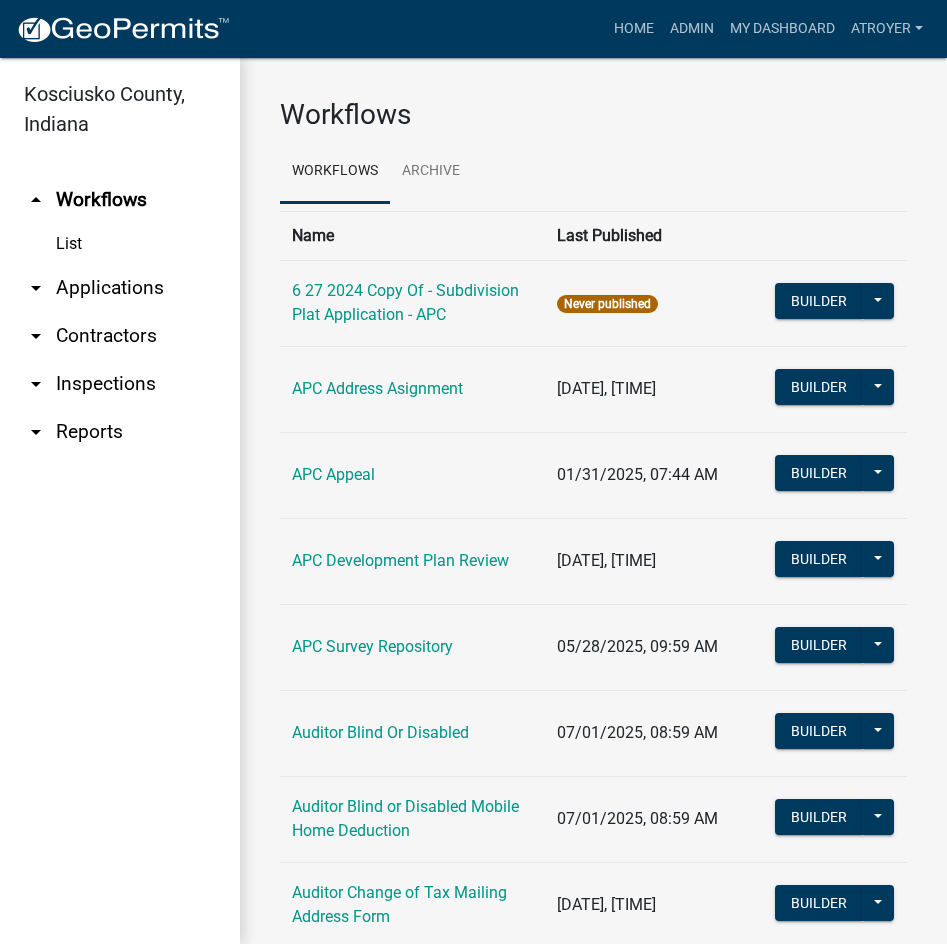 click on "arrow_drop_down   Applications" at bounding box center (120, 288) 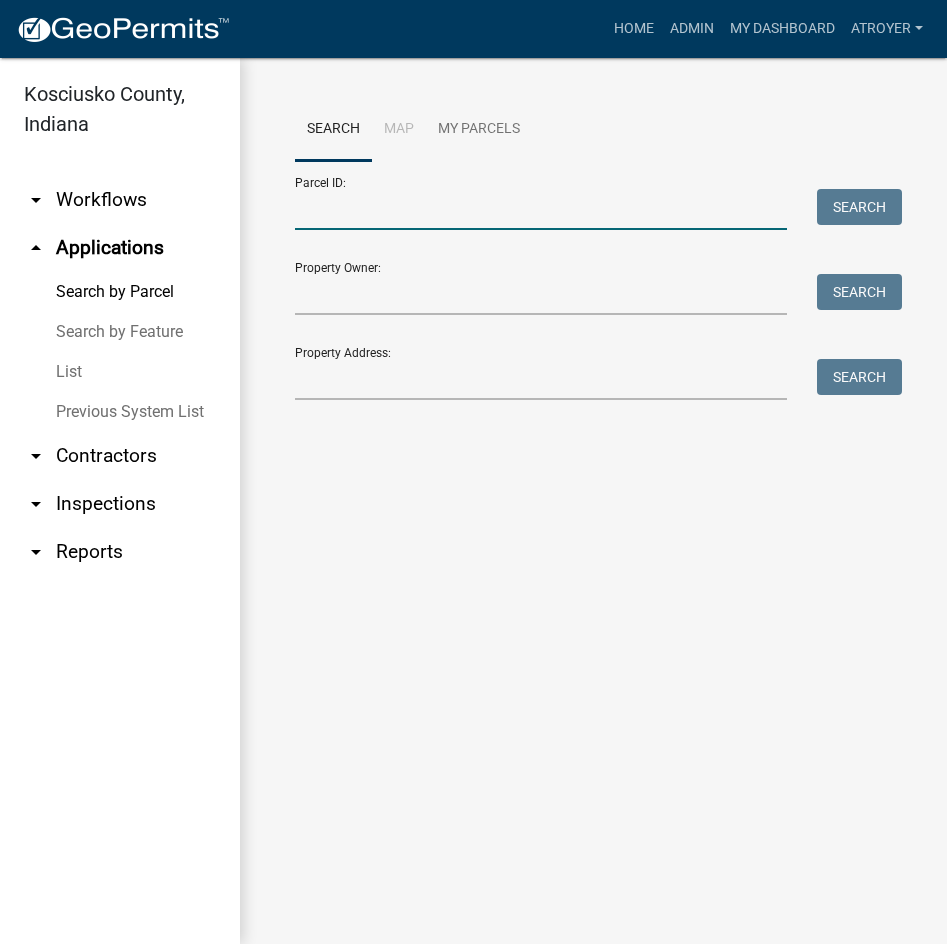 click on "Parcel ID:" at bounding box center [541, 209] 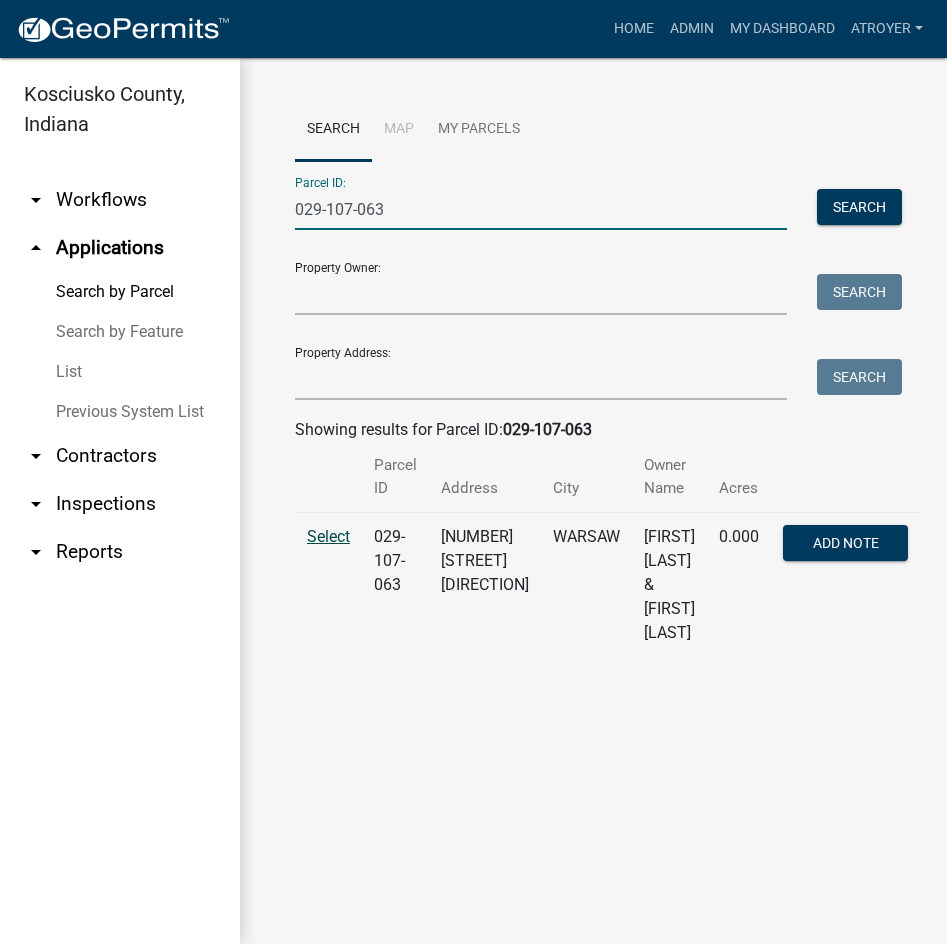 type on "029-107-063" 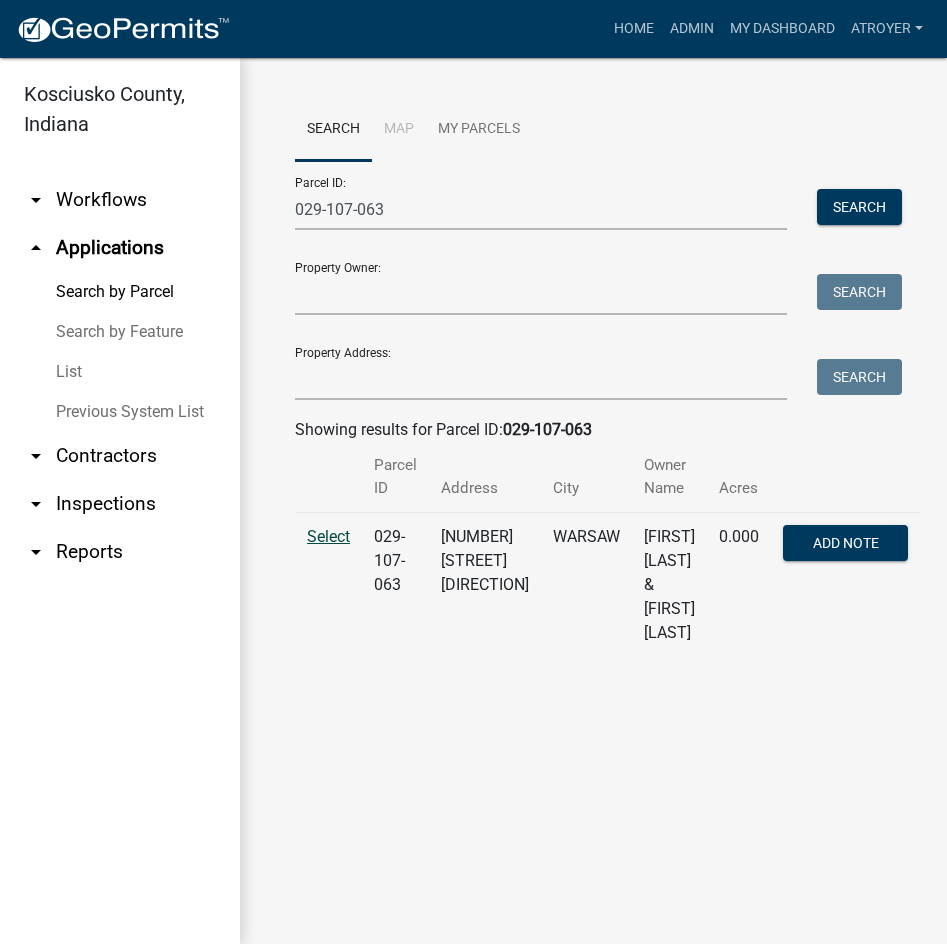 click on "Select" at bounding box center (328, 536) 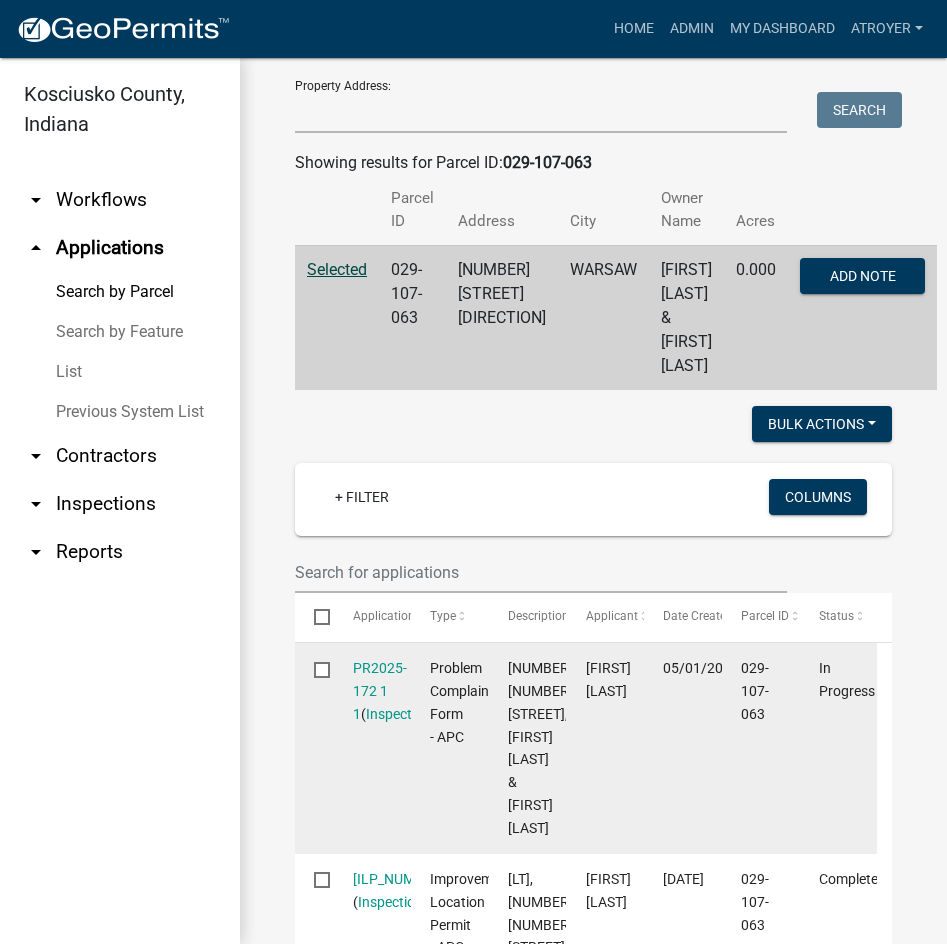scroll, scrollTop: 0, scrollLeft: 0, axis: both 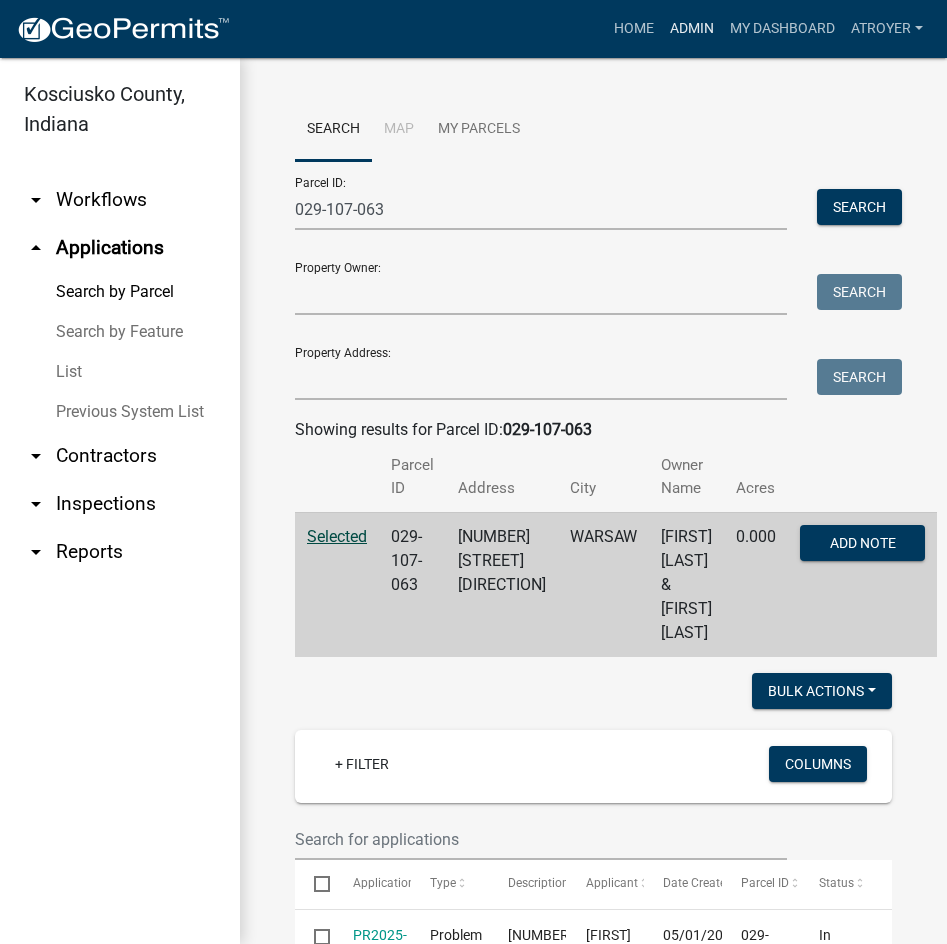click on "Admin" at bounding box center (692, 29) 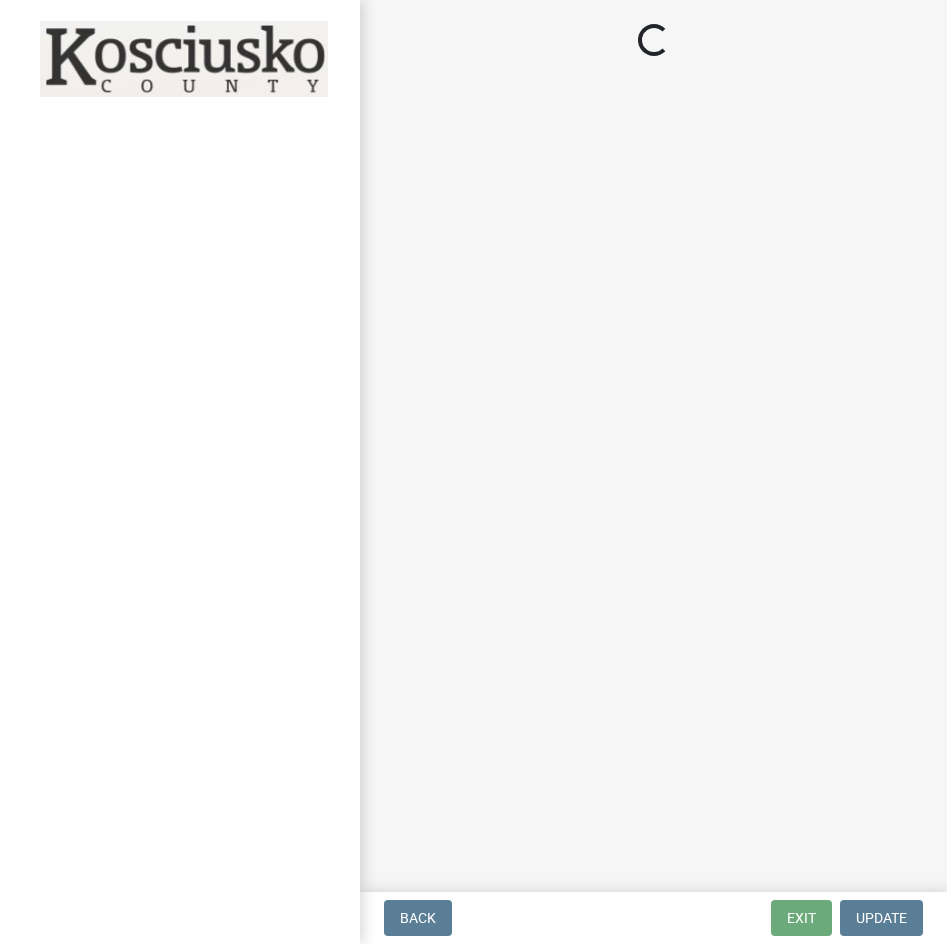 scroll, scrollTop: 0, scrollLeft: 0, axis: both 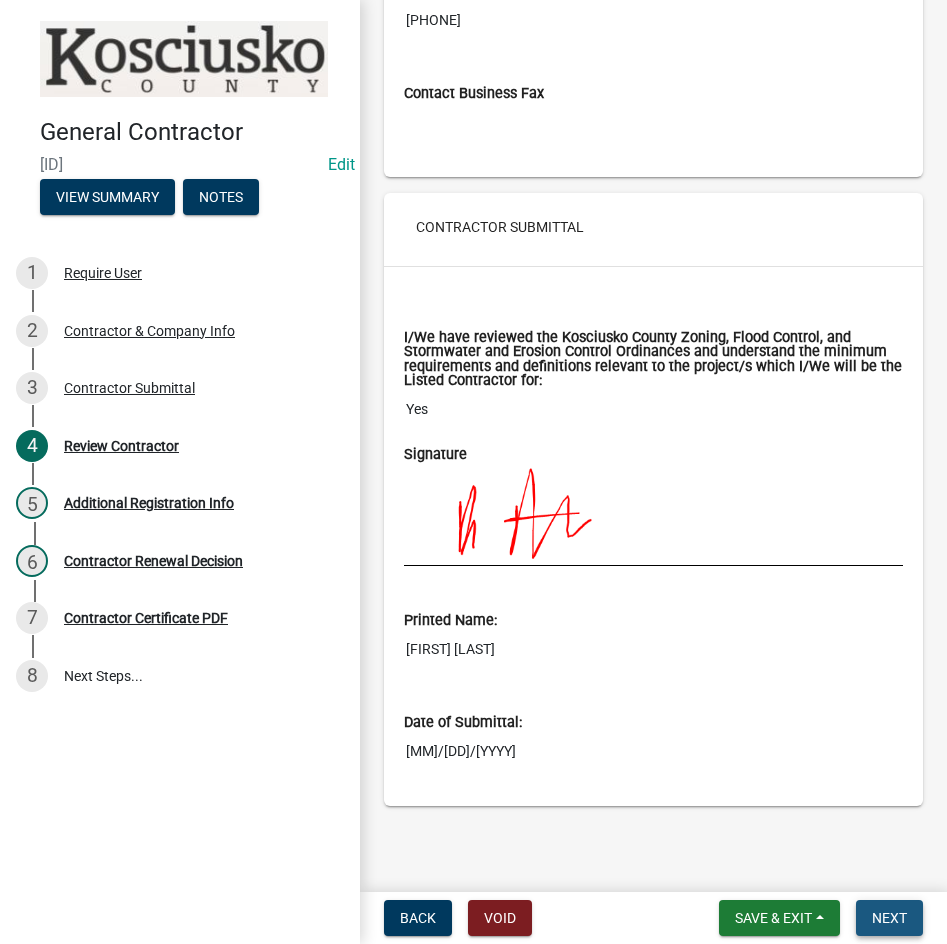 click on "Next" at bounding box center [889, 918] 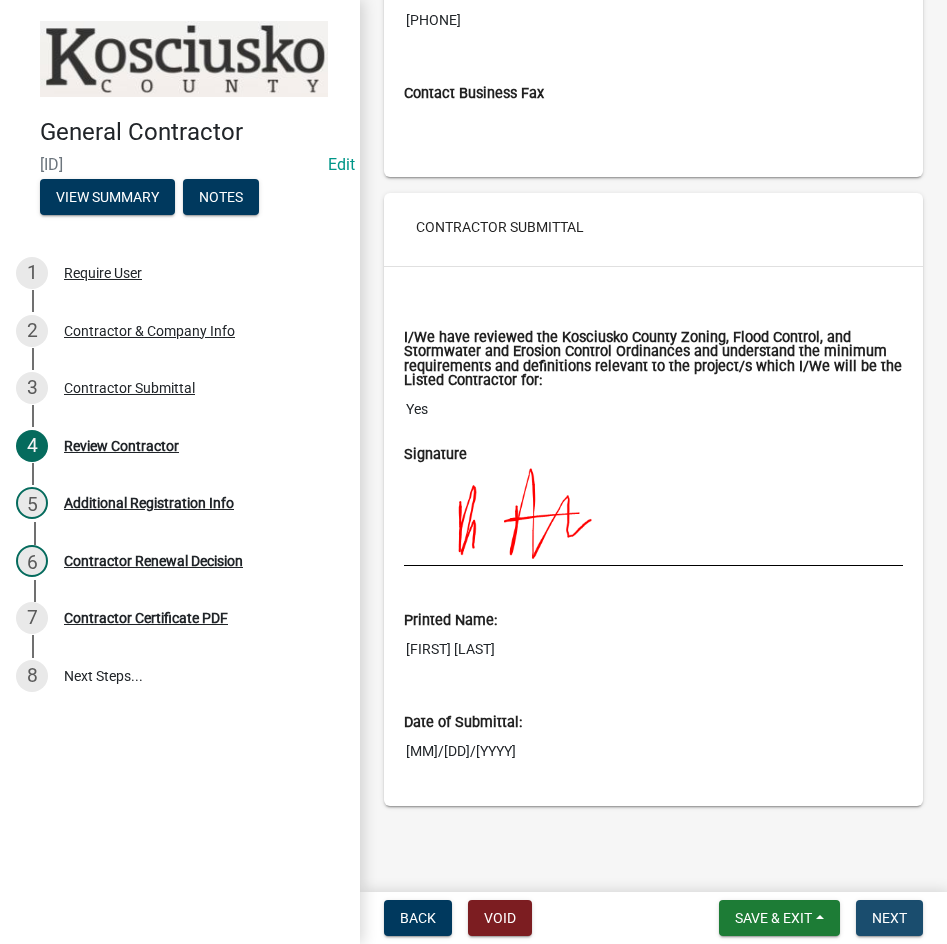scroll, scrollTop: 0, scrollLeft: 0, axis: both 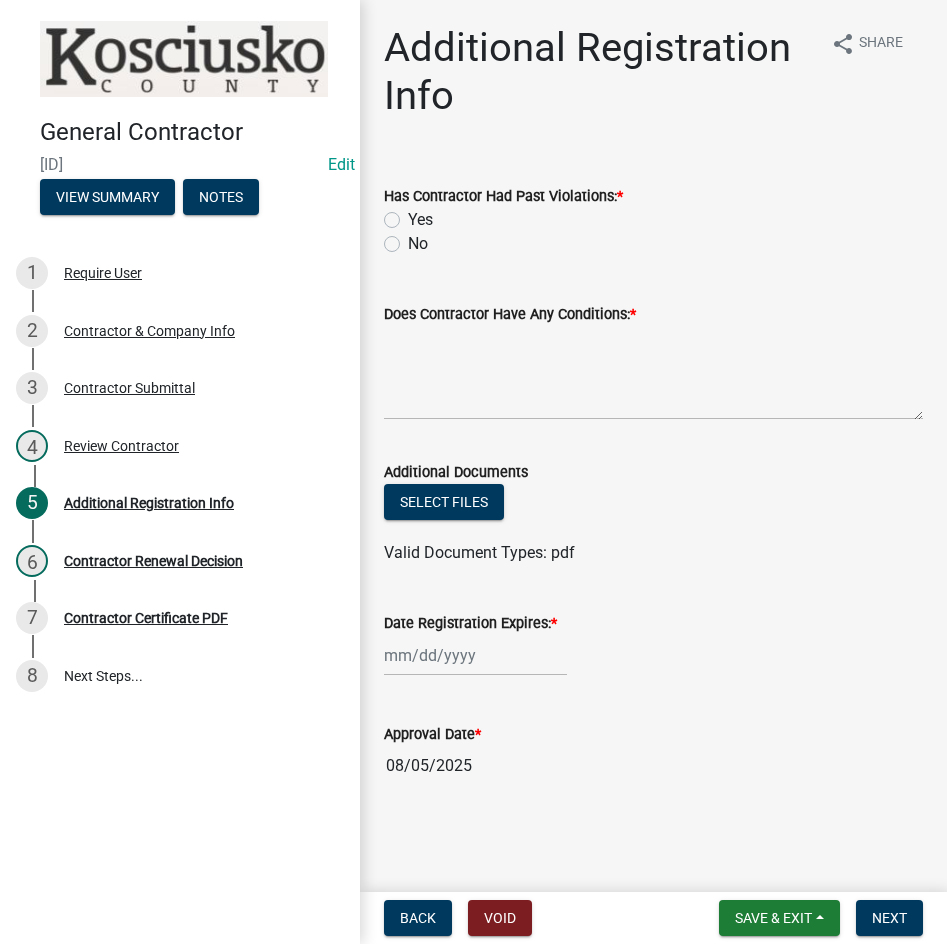 click on "No" 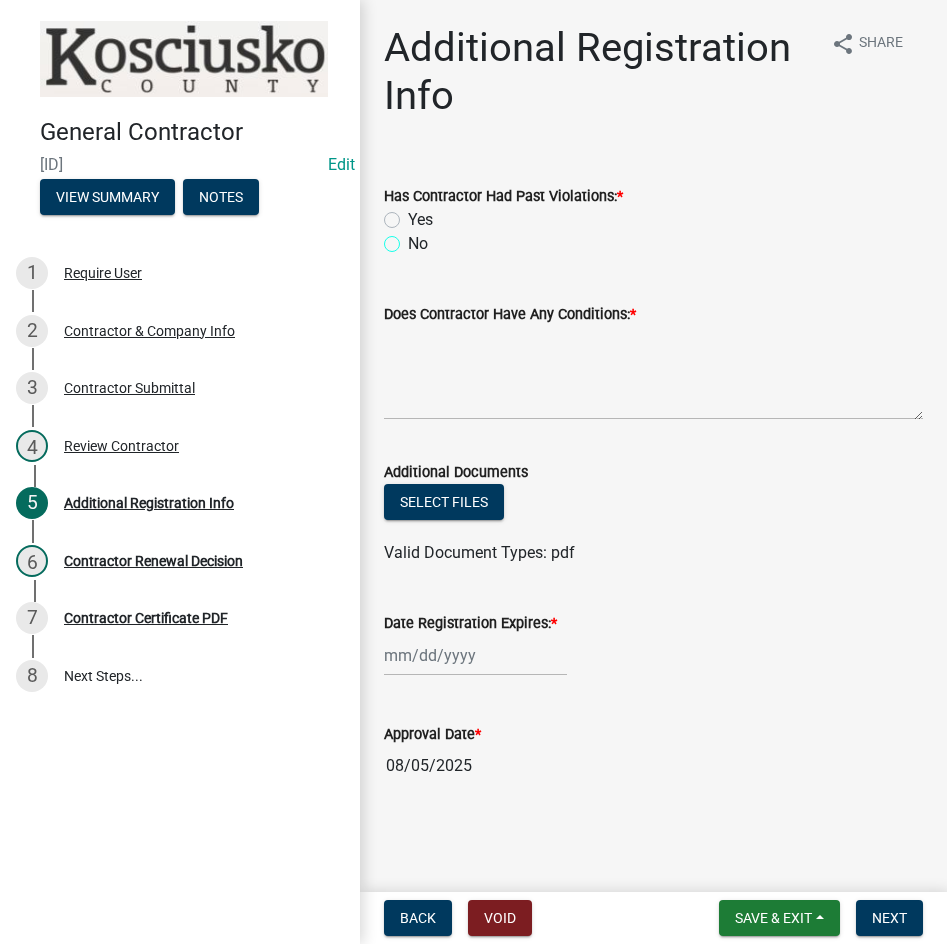 click on "No" at bounding box center (414, 238) 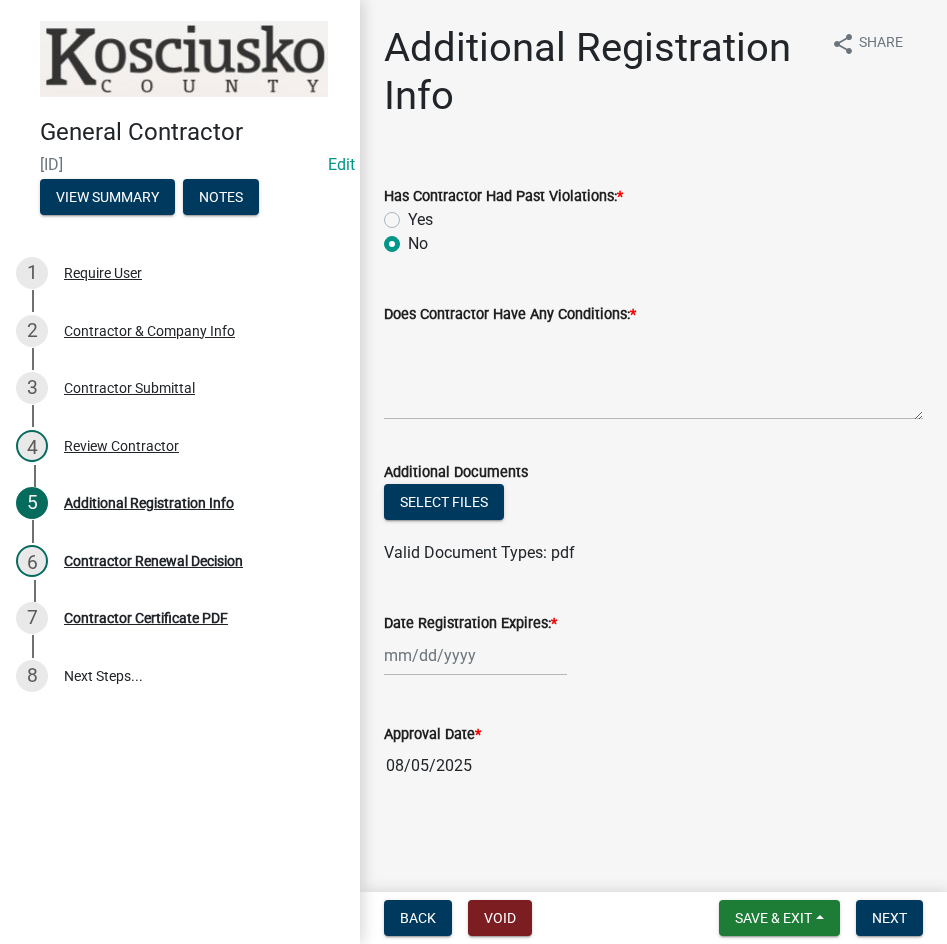 radio on "true" 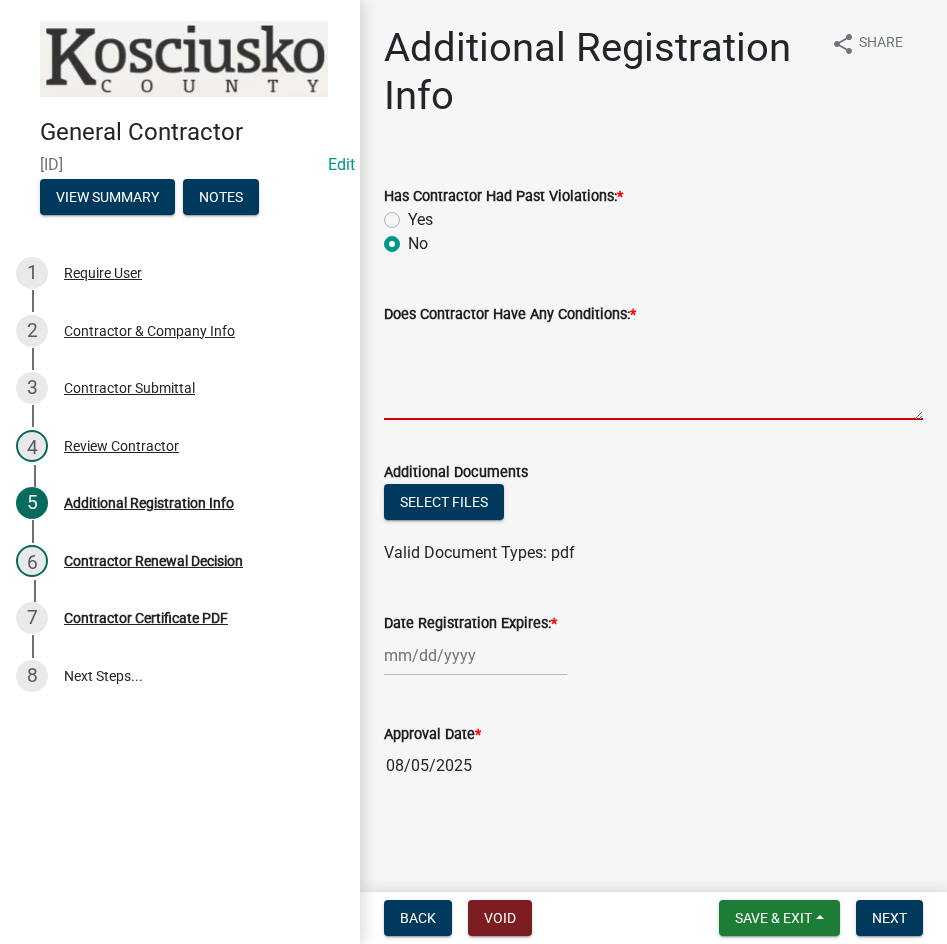 click on "Does Contractor Have Any Conditions:  *" at bounding box center (653, 373) 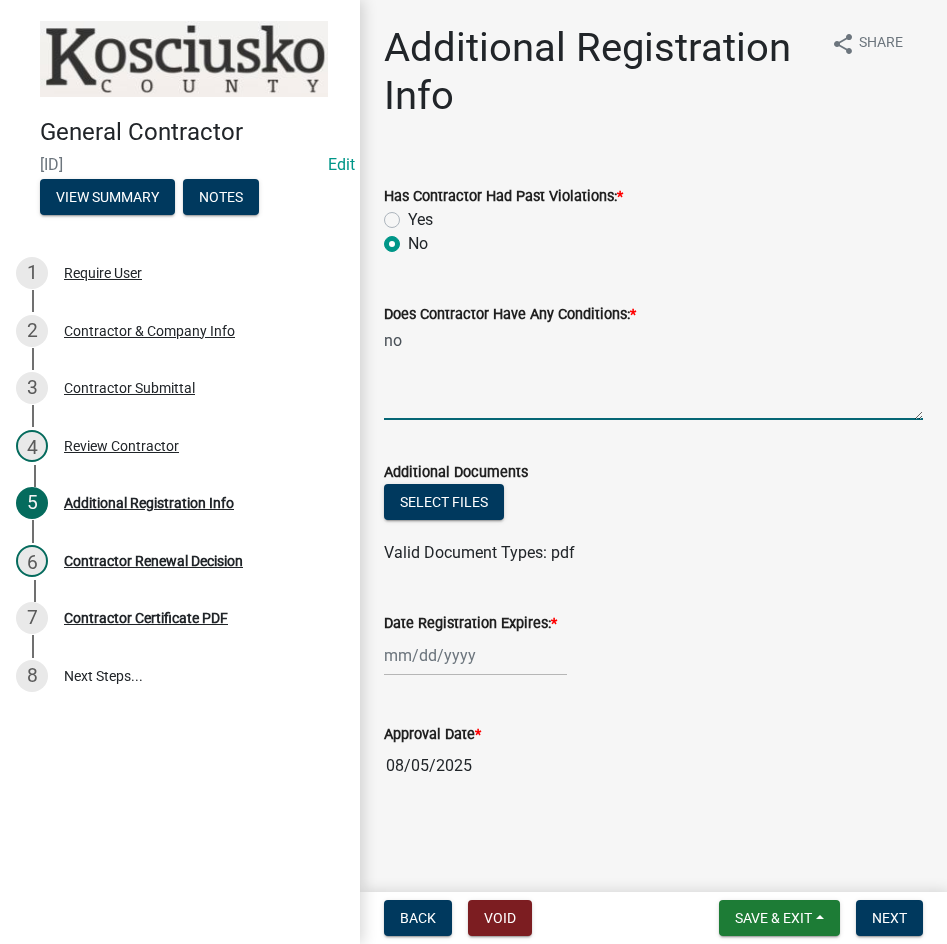 type on "no" 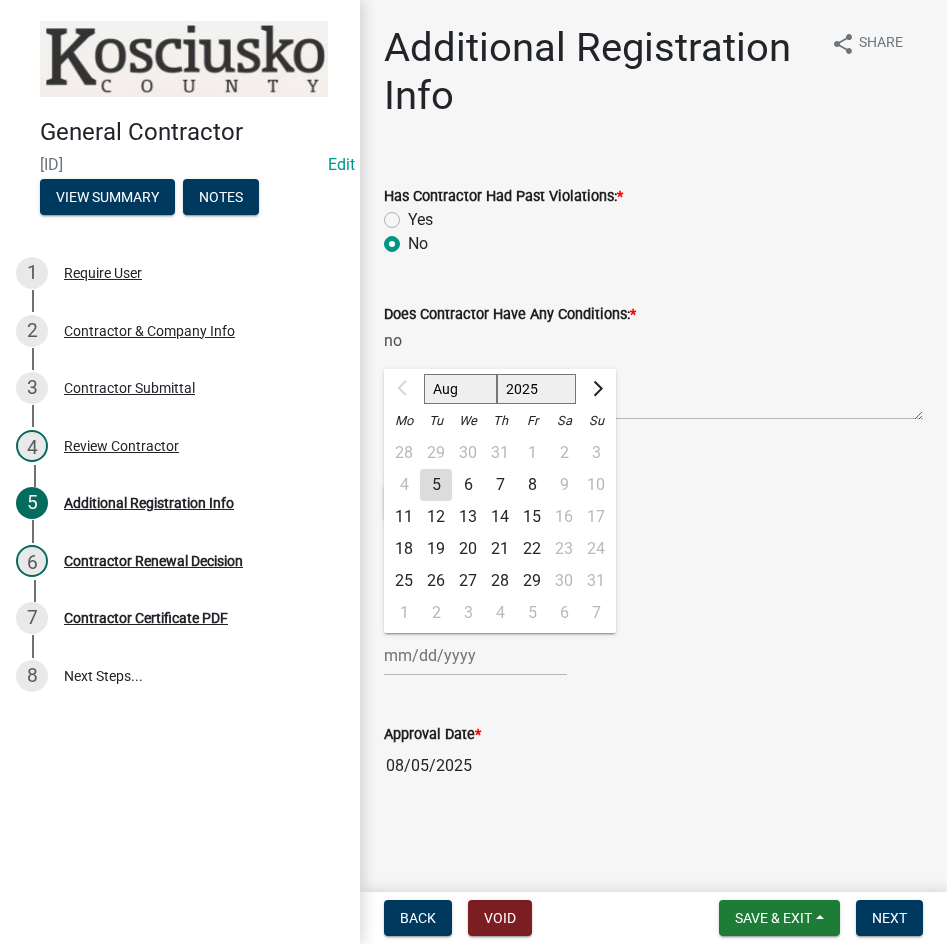 click on "Aug Sep Oct Nov Dec 2025 2026 2027 2028 2029 2030 2031 2032 2033 2034 2035 2036 2037 2038 2039 2040 2041 2042 2043 2044 2045 2046 2047 2048 2049 2050 2051 2052 2053 2054 2055 2056 2057 2058 2059 2060 2061 2062 2063 2064 2065 2066 2067 2068 2069 2070 2071 2072 2073 2074 2075 2076 2077 2078 2079 2080 2081 2082 2083 2084 2085 2086 2087 2088 2089 2090 2091 2092 2093 2094 2095 2096 2097 2098 2099 2100 2101 2102 2103 2104 2105 2106 2107 2108 2109 2110 2111 2112 2113 2114 2115 2116 2117 2118 2119 2120 2121 2122 2123 2124 2125 2126 2127 2128 2129 2130 2131 2132 2133 2134 2135 2136 2137 2138 2139 2140 2141 2142 2143 2144 2145 2146 2147 2148 2149 2150 2151 2152 2153 2154 2155 2156 2157 2158 2159 2160 2161 2162 2163 2164 2165 2166 2167 2168 2169 2170 2171 2172 2173 2174 2175 2176 2177 2178 2179 2180 2181 2182 2183 2184 2185 2186 2187 2188 2189 2190 2191 2192 2193 2194 2195 2196 2197 2198 2199 2200 2201 2202 2203 2204 2205 2206 2207 2208 2209 2210 2211 2212 2213 2214 2215 2216 2217 2218 2219 2220 2221 2222 2223 2224 2225" 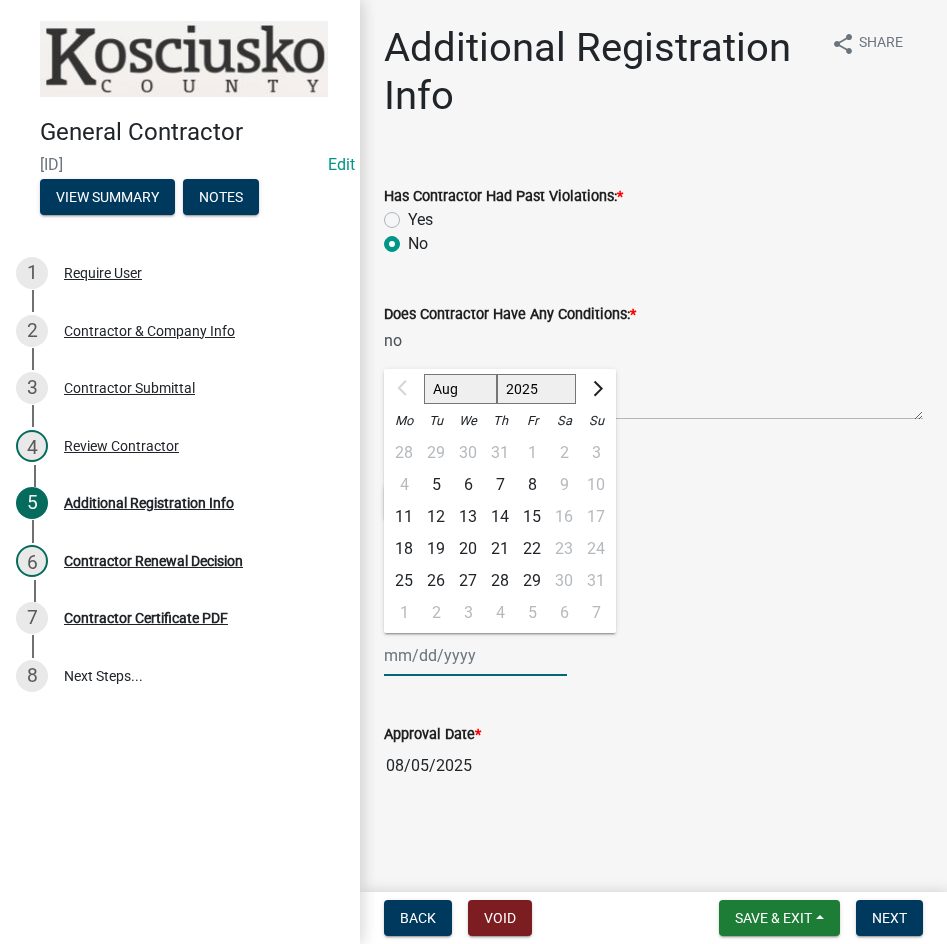 click on "2025 2026 2027 2028 2029 2030 2031 2032 2033 2034 2035 2036 2037 2038 2039 2040 2041 2042 2043 2044 2045 2046 2047 2048 2049 2050 2051 2052 2053 2054 2055 2056 2057 2058 2059 2060 2061 2062 2063 2064 2065 2066 2067 2068 2069 2070 2071 2072 2073 2074 2075 2076 2077 2078 2079 2080 2081 2082 2083 2084 2085 2086 2087 2088 2089 2090 2091 2092 2093 2094 2095 2096 2097 2098 2099 2100 2101 2102 2103 2104 2105 2106 2107 2108 2109 2110 2111 2112 2113 2114 2115 2116 2117 2118 2119 2120 2121 2122 2123 2124 2125 2126 2127 2128 2129 2130 2131 2132 2133 2134 2135 2136 2137 2138 2139 2140 2141 2142 2143 2144 2145 2146 2147 2148 2149 2150 2151 2152 2153 2154 2155 2156 2157 2158 2159 2160 2161 2162 2163 2164 2165 2166 2167 2168 2169 2170 2171 2172 2173 2174 2175 2176 2177 2178 2179 2180 2181 2182 2183 2184 2185 2186 2187 2188 2189 2190 2191 2192 2193 2194 2195 2196 2197 2198 2199 2200 2201 2202 2203 2204 2205 2206 2207 2208 2209 2210 2211 2212 2213 2214 2215 2216 2217 2218 2219 2220 2221 2222 2223 2224 2225 2226 2227 2228 2229" 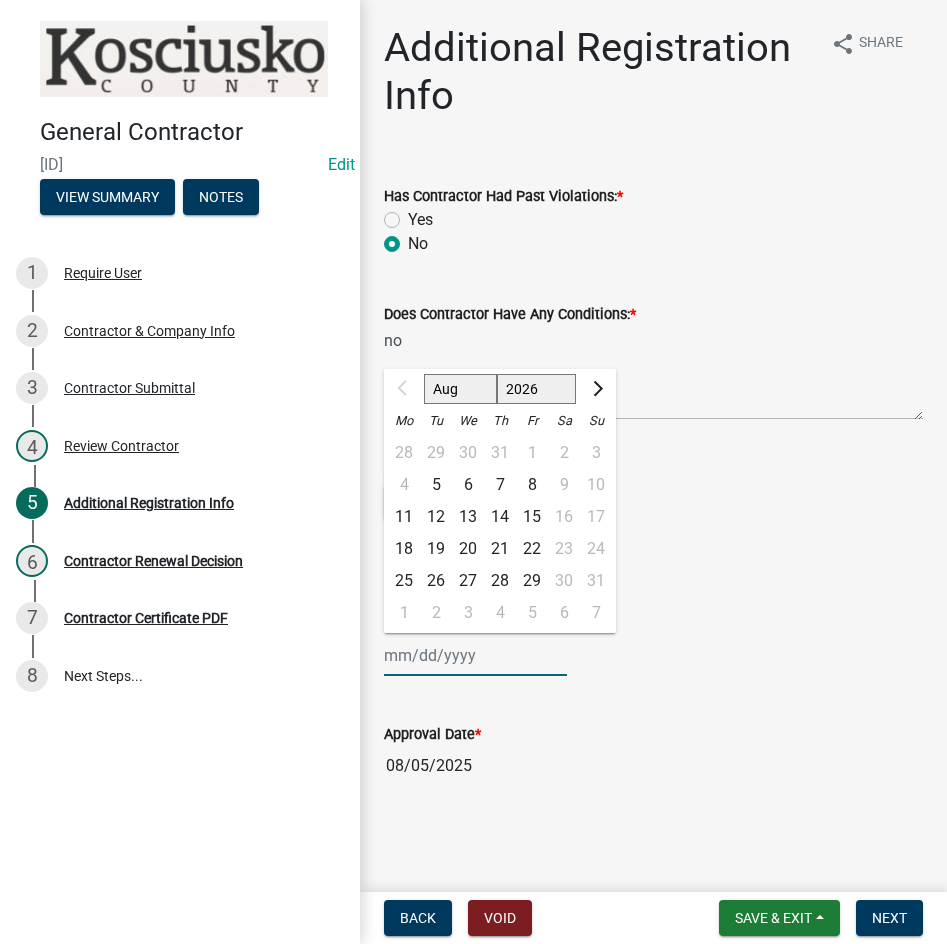 click on "2025 2026 2027 2028 2029 2030 2031 2032 2033 2034 2035 2036 2037 2038 2039 2040 2041 2042 2043 2044 2045 2046 2047 2048 2049 2050 2051 2052 2053 2054 2055 2056 2057 2058 2059 2060 2061 2062 2063 2064 2065 2066 2067 2068 2069 2070 2071 2072 2073 2074 2075 2076 2077 2078 2079 2080 2081 2082 2083 2084 2085 2086 2087 2088 2089 2090 2091 2092 2093 2094 2095 2096 2097 2098 2099 2100 2101 2102 2103 2104 2105 2106 2107 2108 2109 2110 2111 2112 2113 2114 2115 2116 2117 2118 2119 2120 2121 2122 2123 2124 2125 2126 2127 2128 2129 2130 2131 2132 2133 2134 2135 2136 2137 2138 2139 2140 2141 2142 2143 2144 2145 2146 2147 2148 2149 2150 2151 2152 2153 2154 2155 2156 2157 2158 2159 2160 2161 2162 2163 2164 2165 2166 2167 2168 2169 2170 2171 2172 2173 2174 2175 2176 2177 2178 2179 2180 2181 2182 2183 2184 2185 2186 2187 2188 2189 2190 2191 2192 2193 2194 2195 2196 2197 2198 2199 2200 2201 2202 2203 2204 2205 2206 2207 2208 2209 2210 2211 2212 2213 2214 2215 2216 2217 2218 2219 2220 2221 2222 2223 2224 2225 2226 2227 2228 2229" 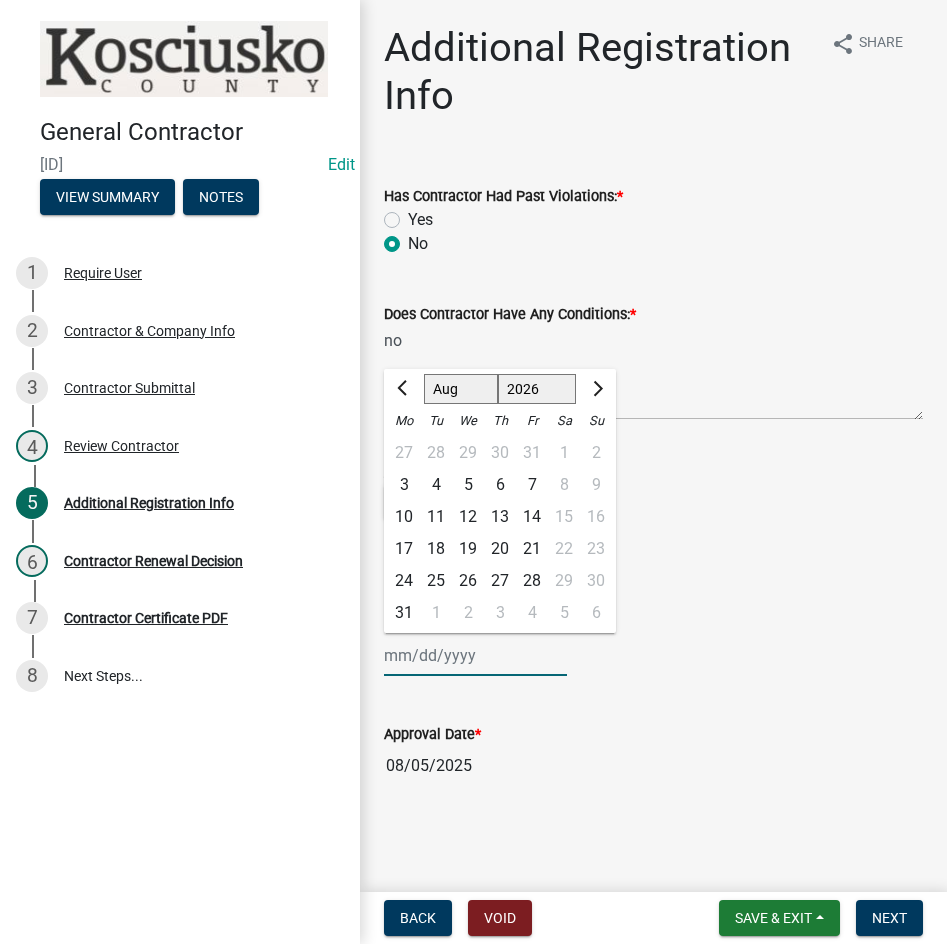 click on "5" 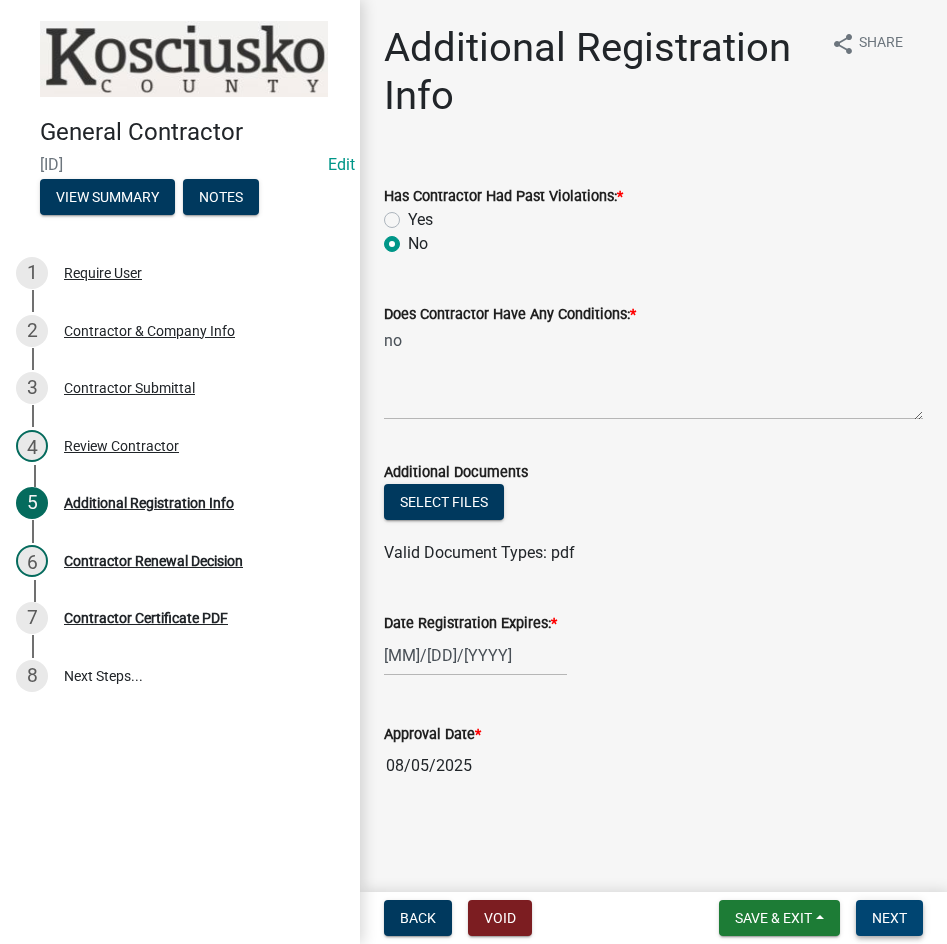 click on "Next" at bounding box center (889, 918) 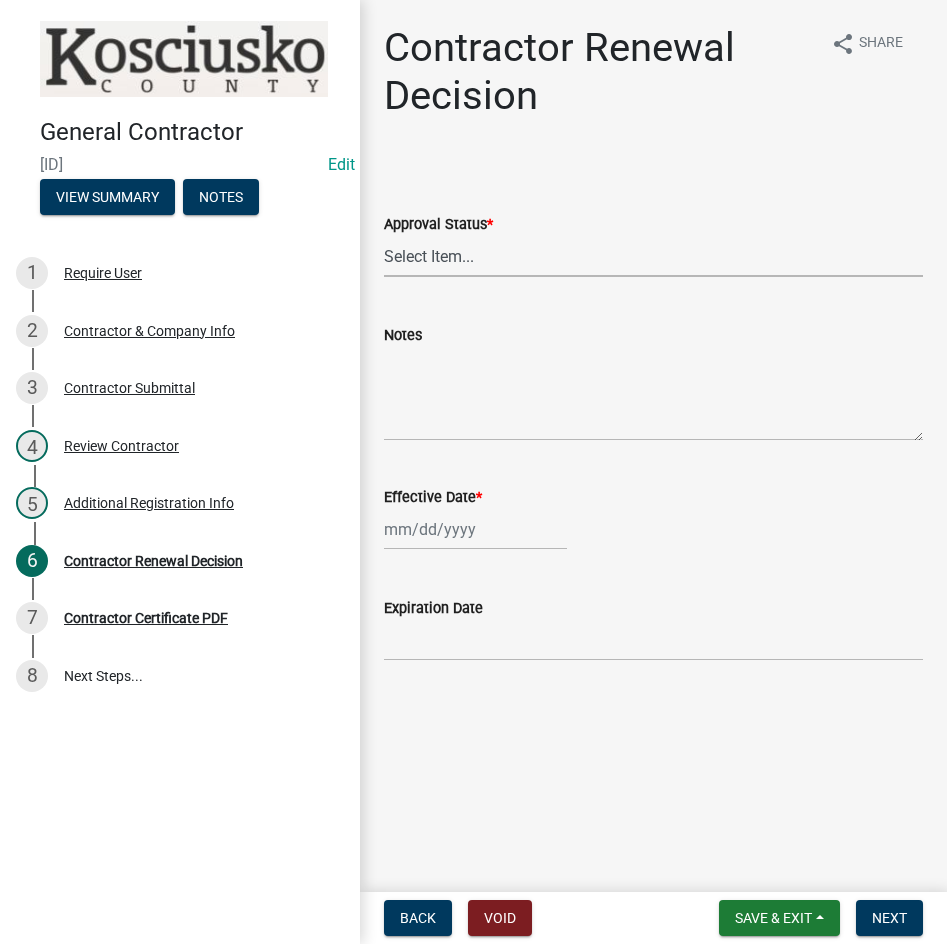 click on "Select Item...   Approved   Denied" at bounding box center (653, 256) 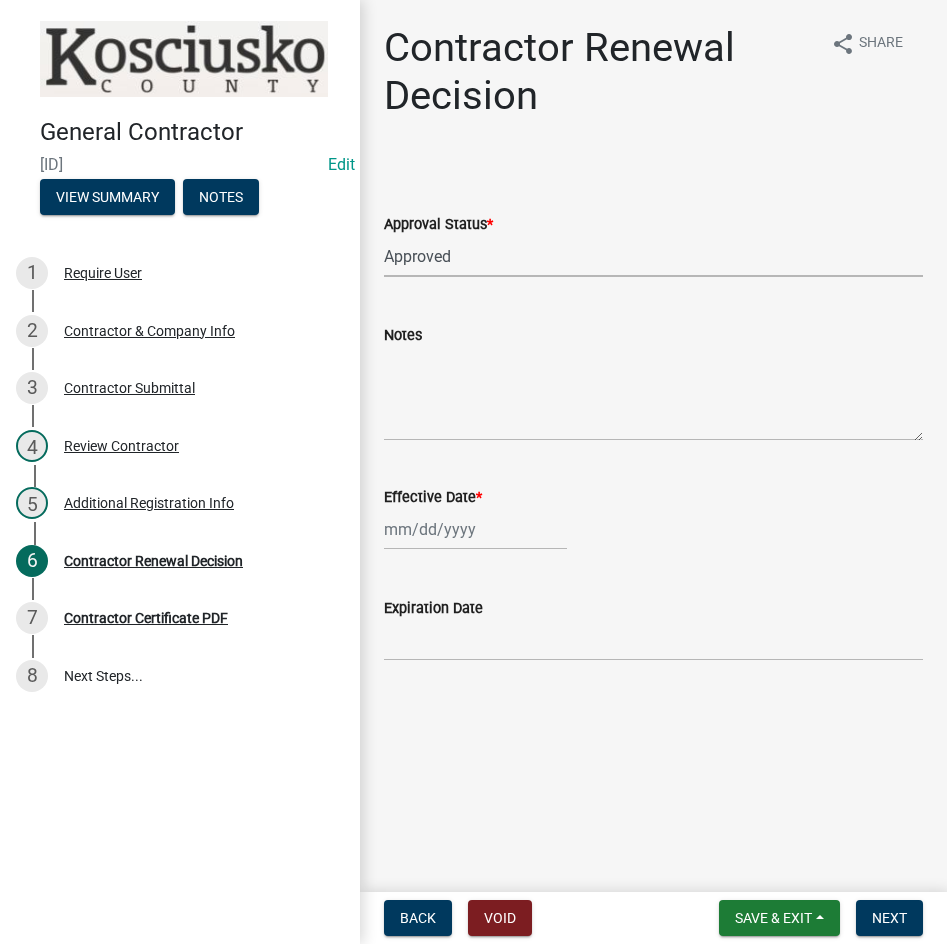 click on "Select Item...   Approved   Denied" at bounding box center (653, 256) 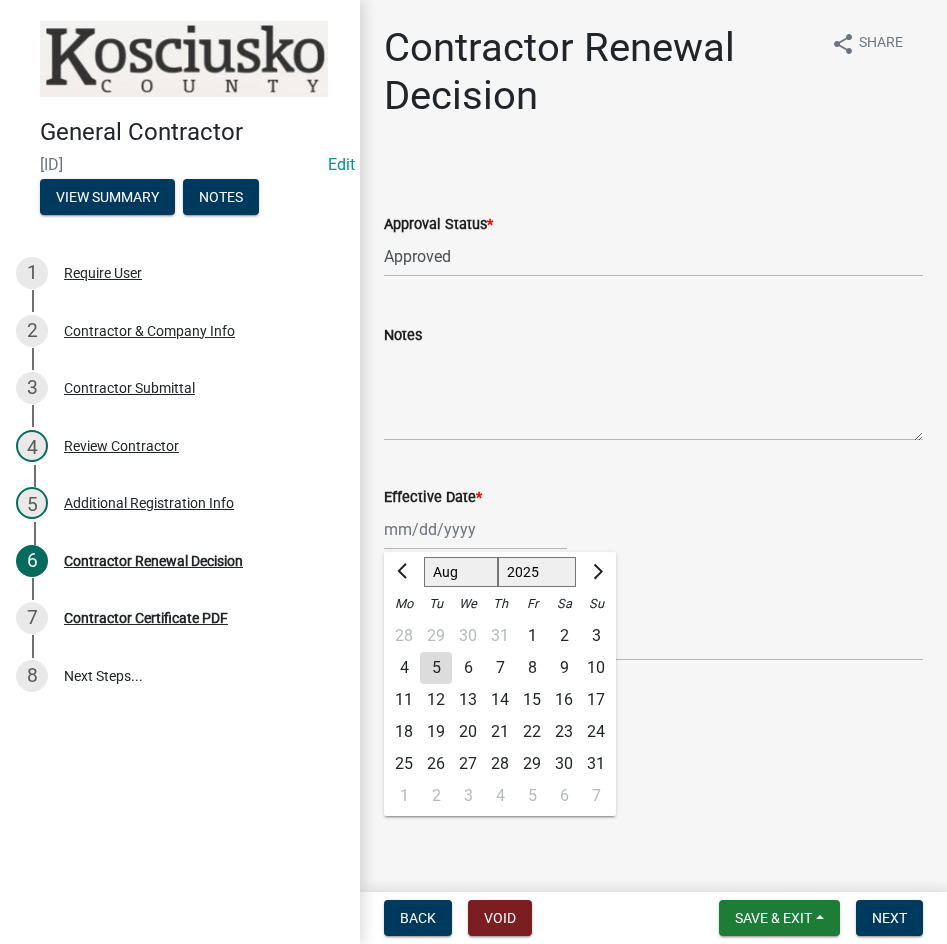 click on "5" 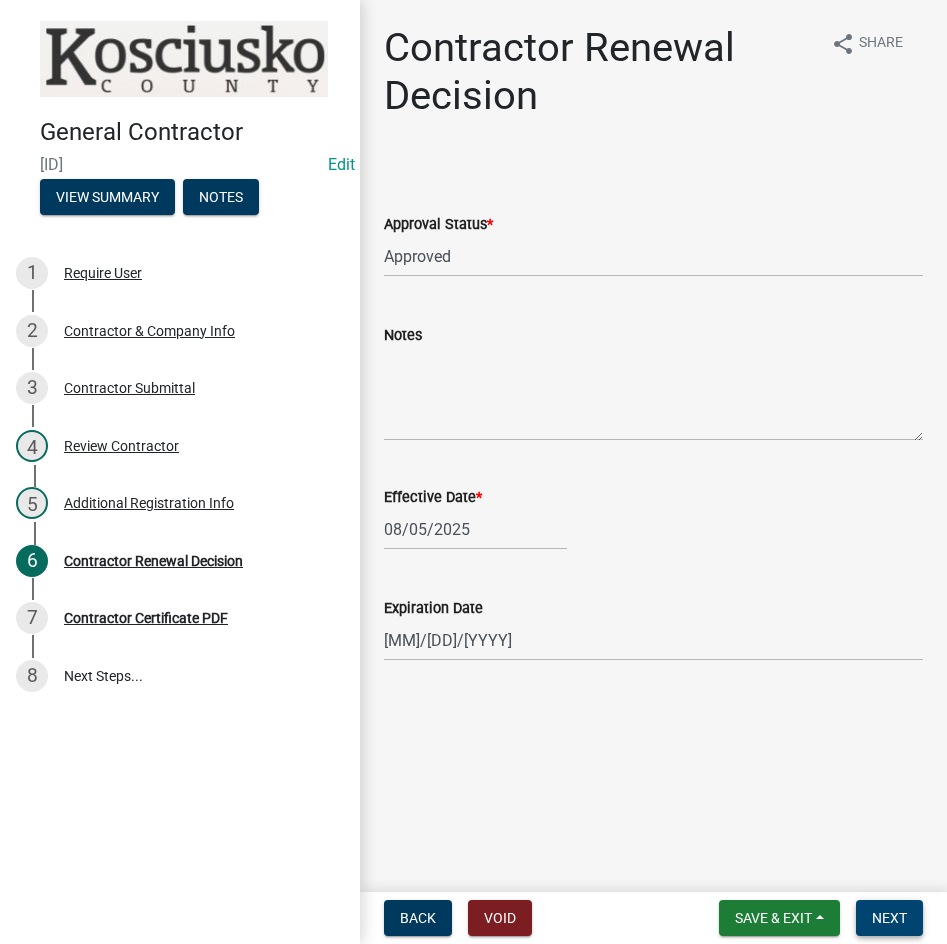 click on "Next" at bounding box center [889, 918] 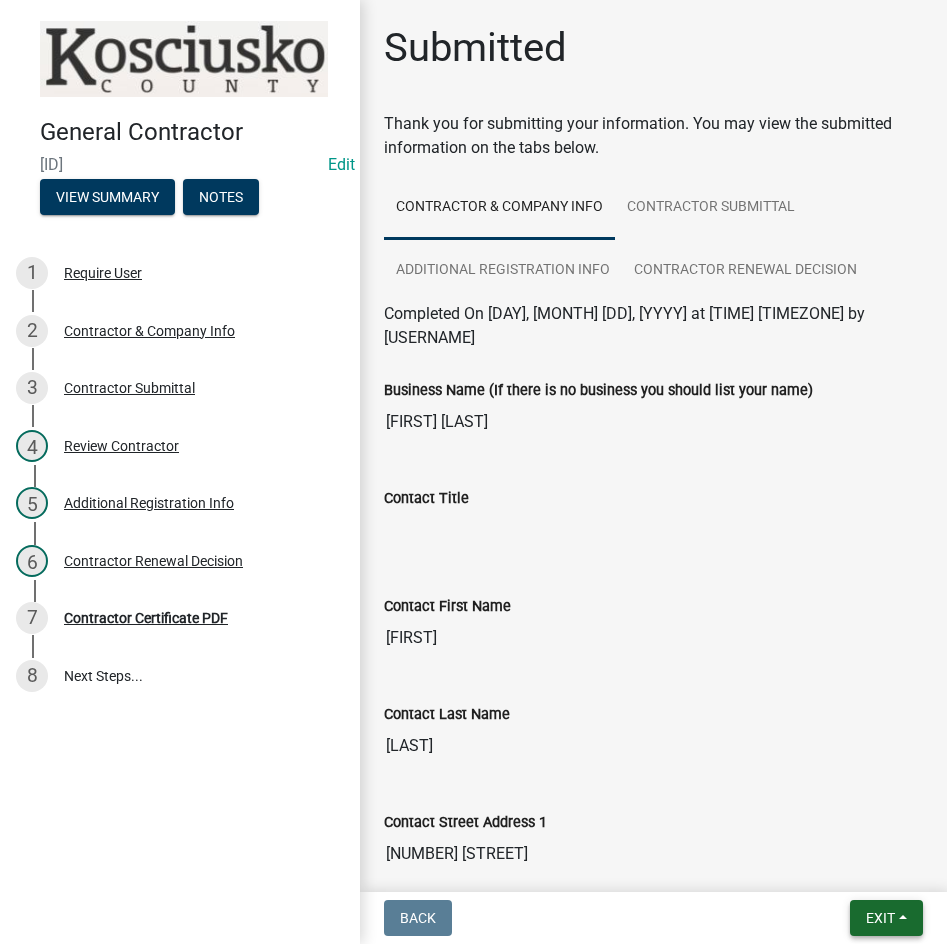 click on "Exit" at bounding box center (880, 918) 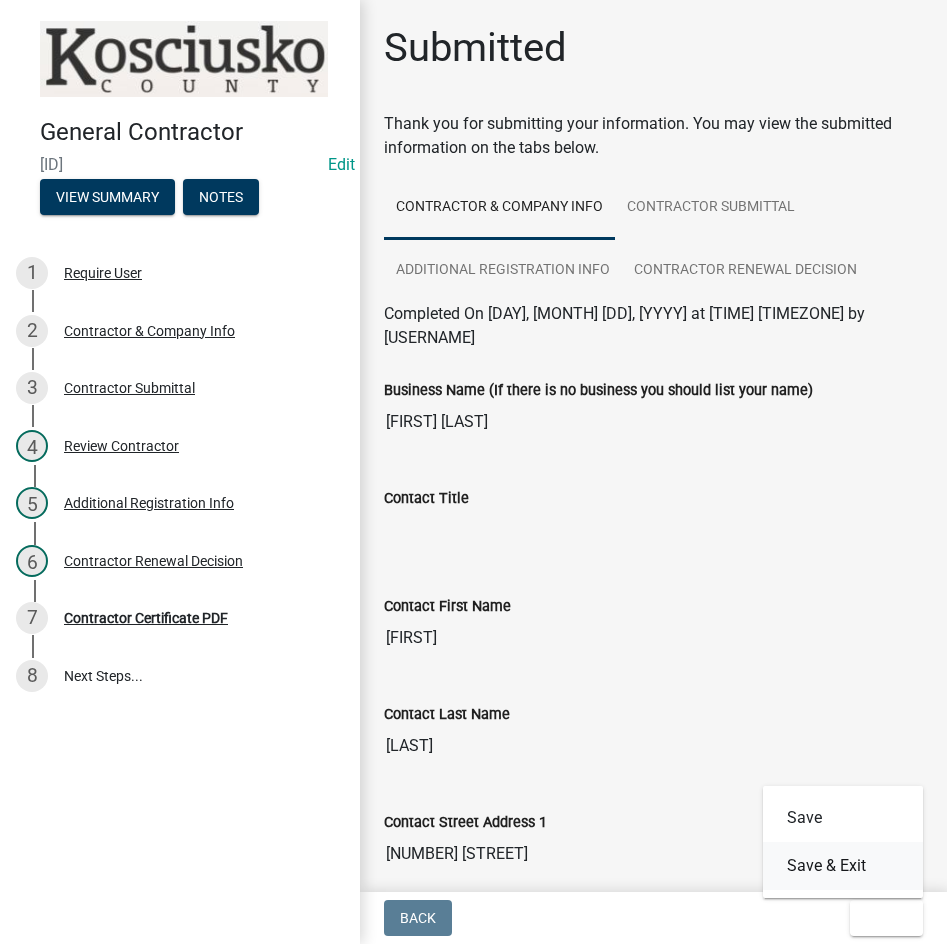 click on "Save & Exit" at bounding box center (843, 866) 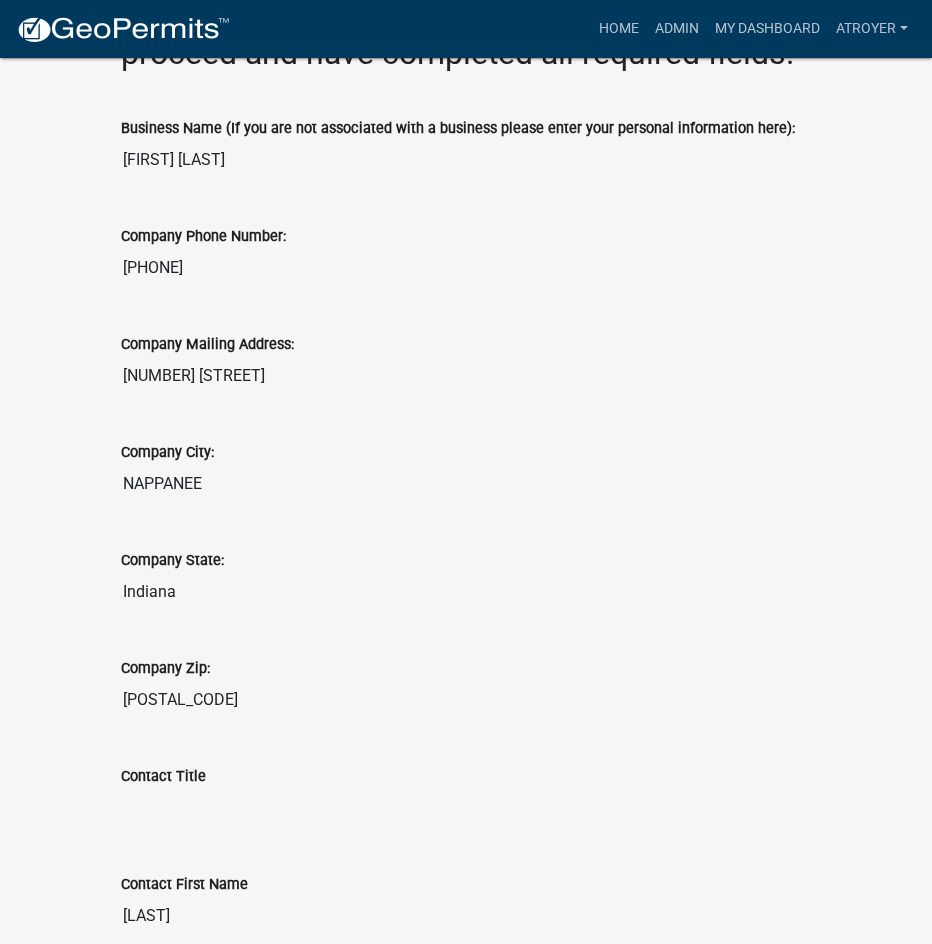 scroll, scrollTop: 1200, scrollLeft: 0, axis: vertical 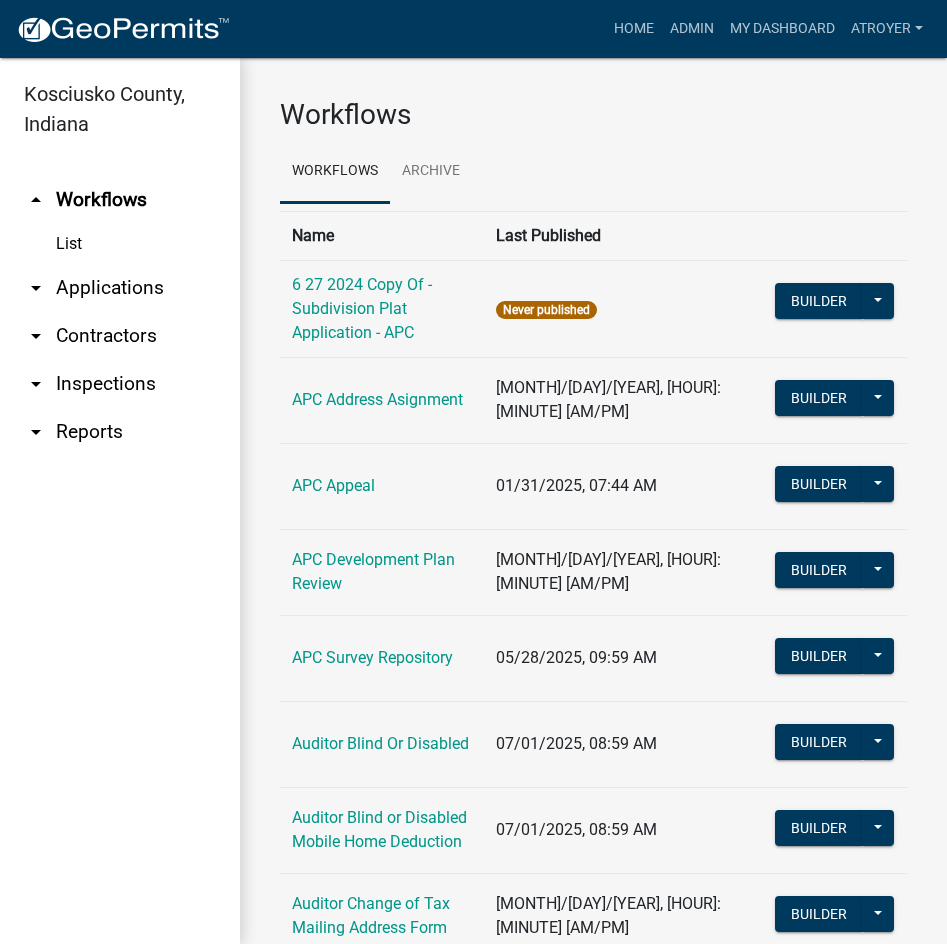 click on "arrow_drop_down   Applications" at bounding box center (120, 288) 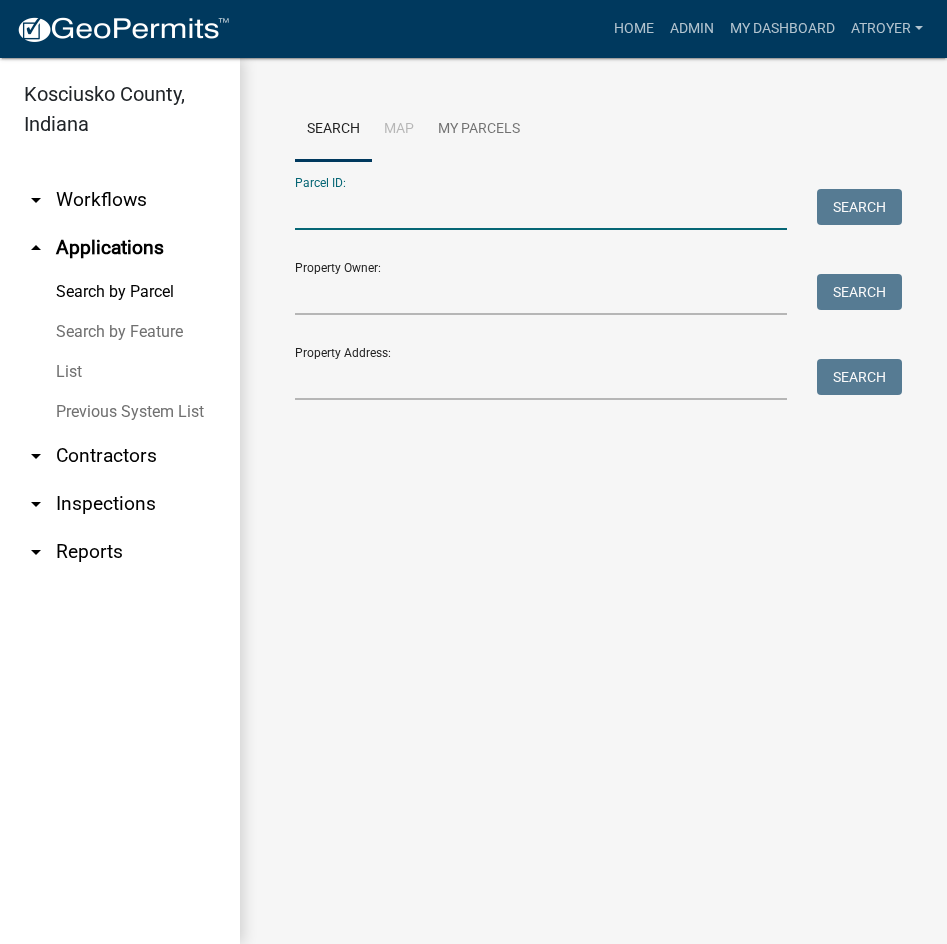 click on "Parcel ID:" at bounding box center (541, 209) 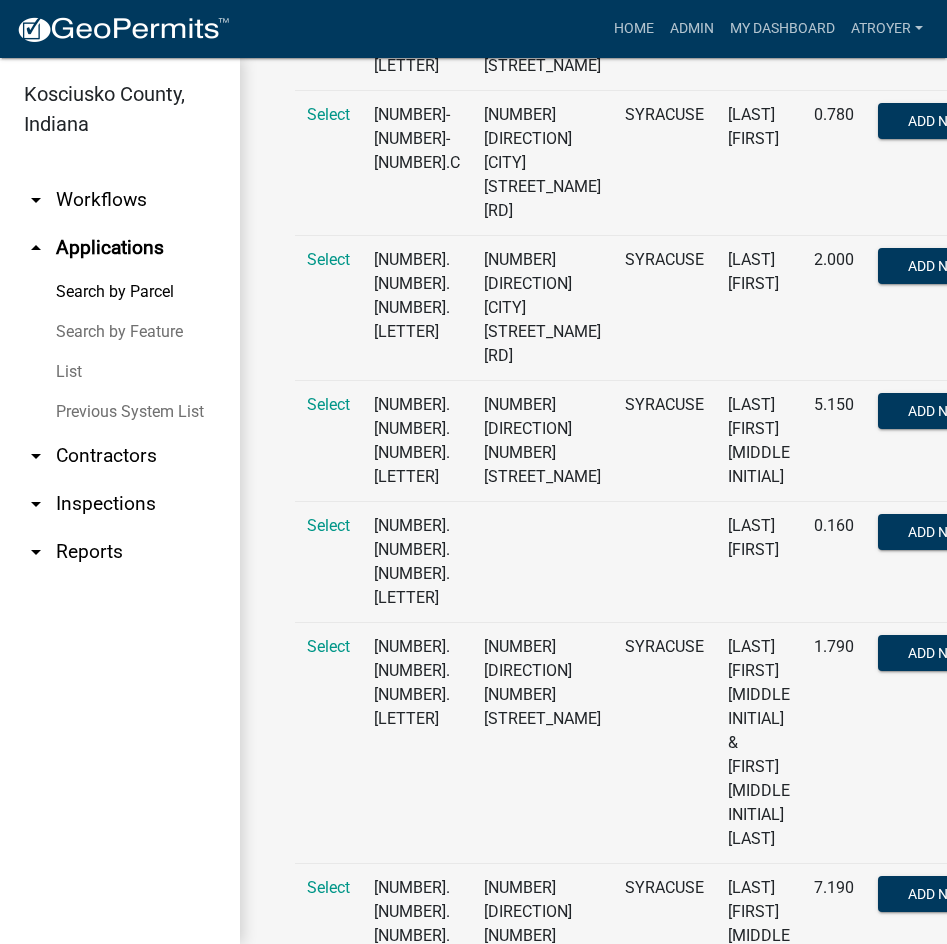 scroll, scrollTop: 580, scrollLeft: 0, axis: vertical 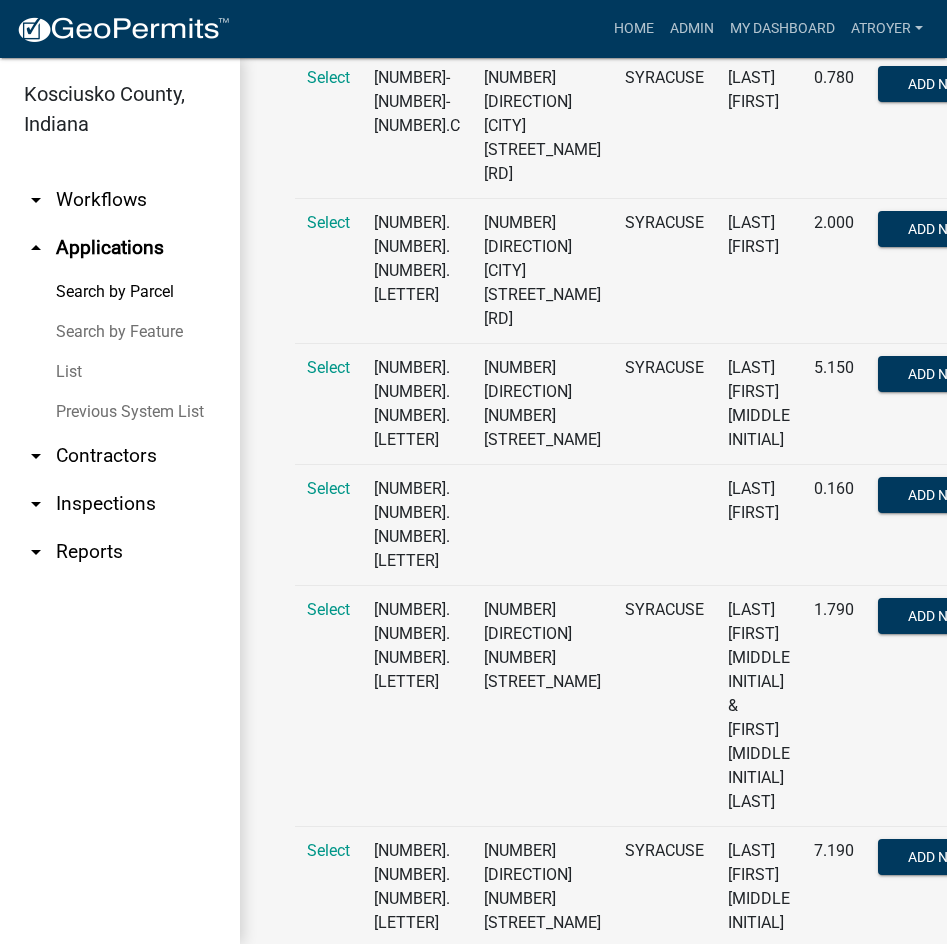 type on "[NUMBER]-[NUMBER]-[NUMBER]" 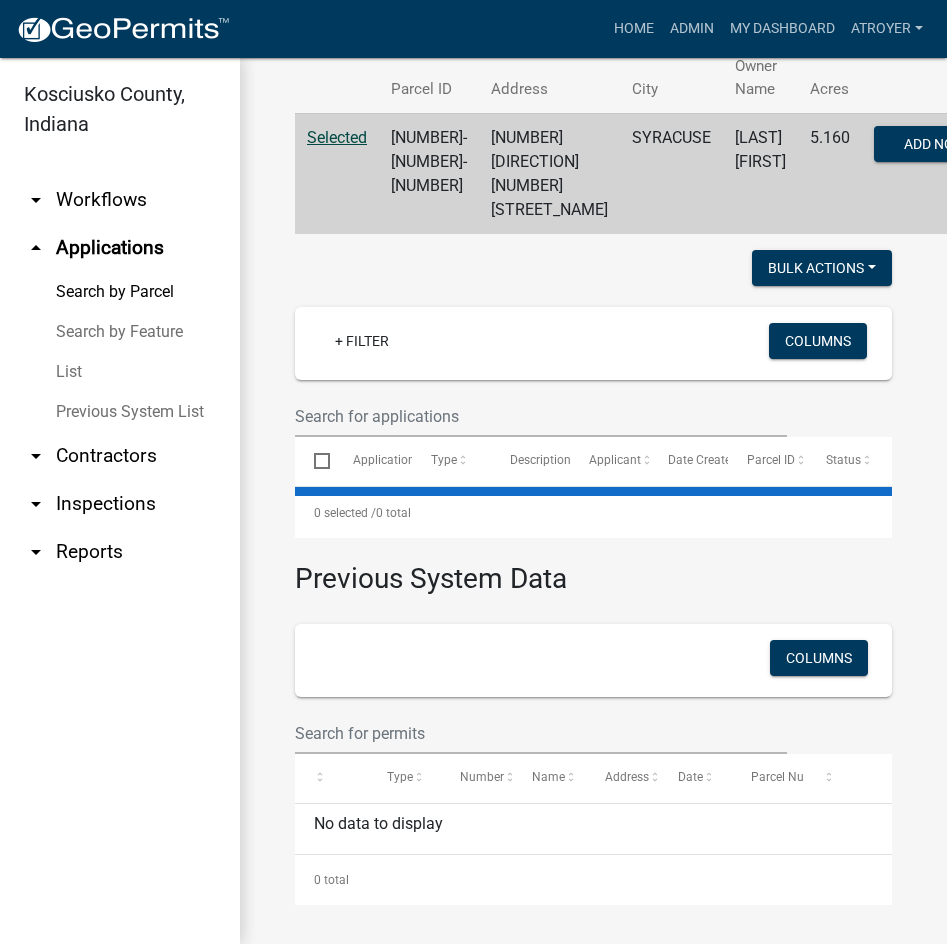 scroll, scrollTop: 0, scrollLeft: 0, axis: both 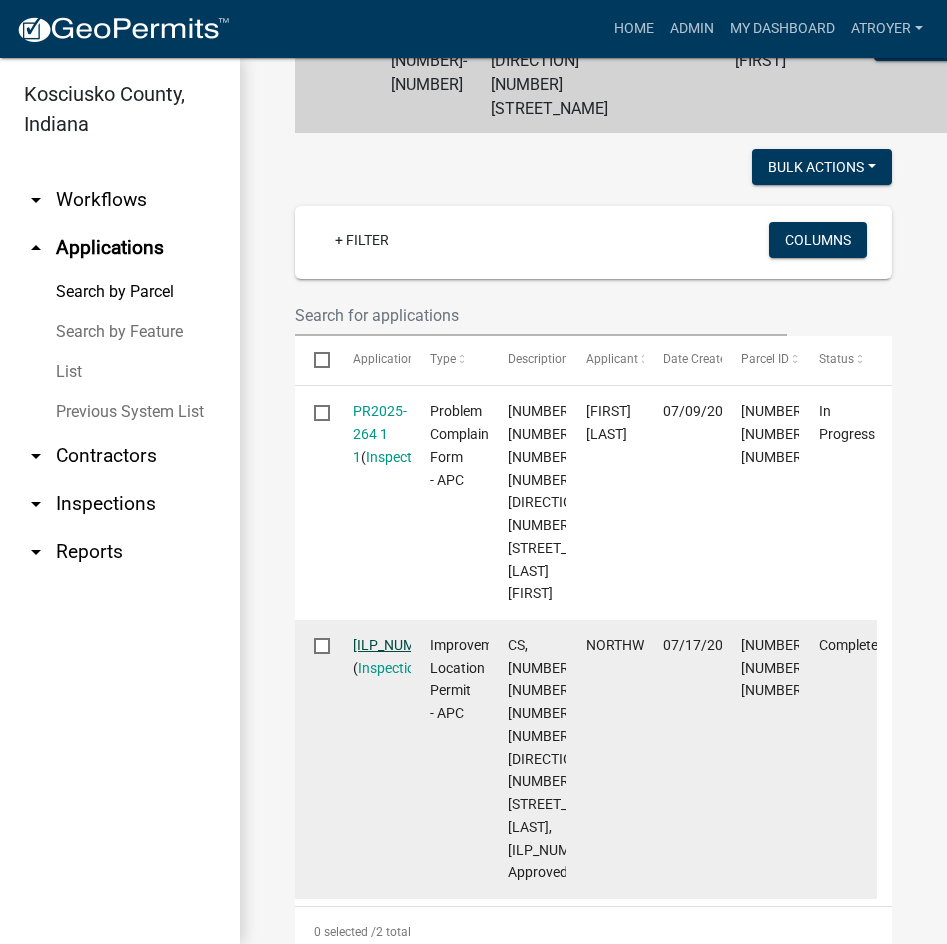 click on "[ILP_NUMBER]" 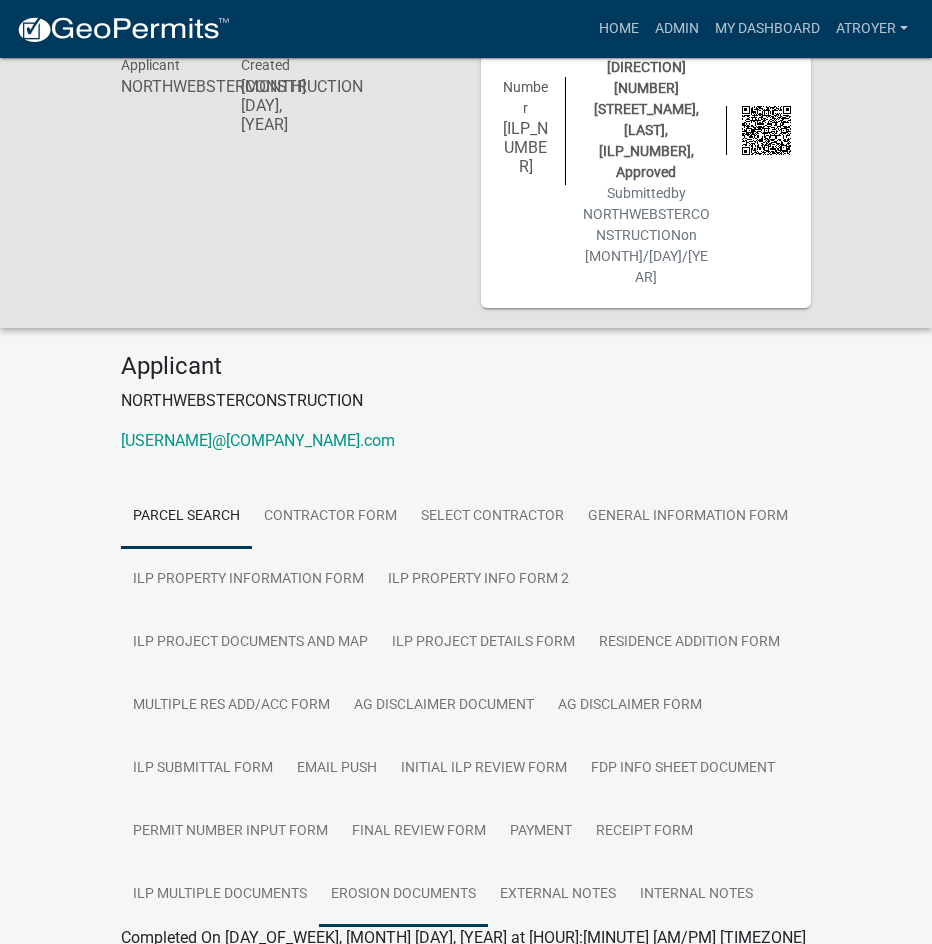 scroll, scrollTop: 400, scrollLeft: 0, axis: vertical 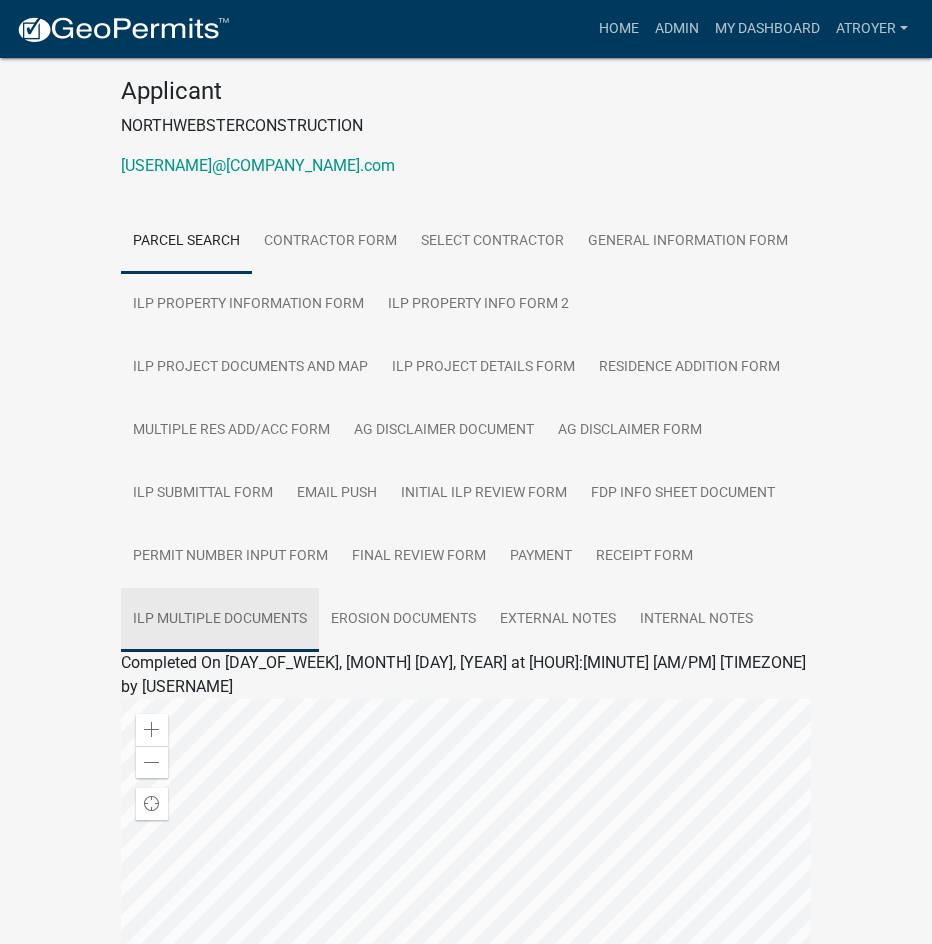click on "ILP Multiple Documents" at bounding box center (220, 620) 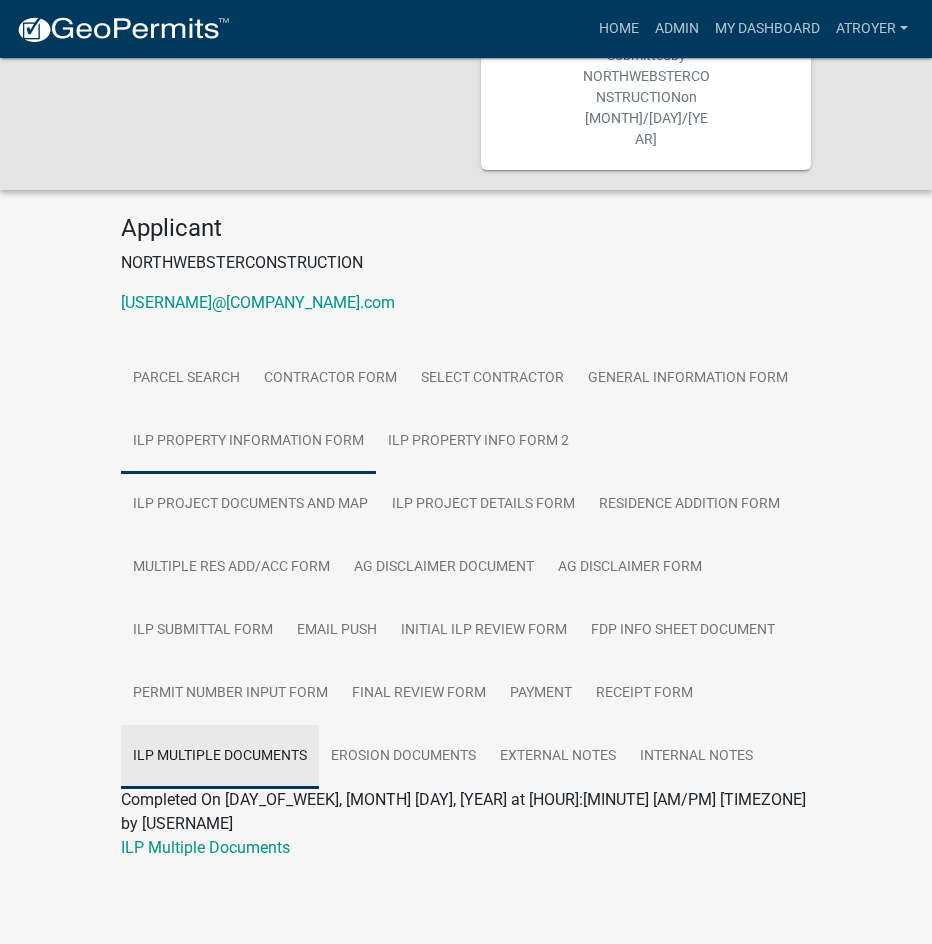 scroll, scrollTop: 92, scrollLeft: 0, axis: vertical 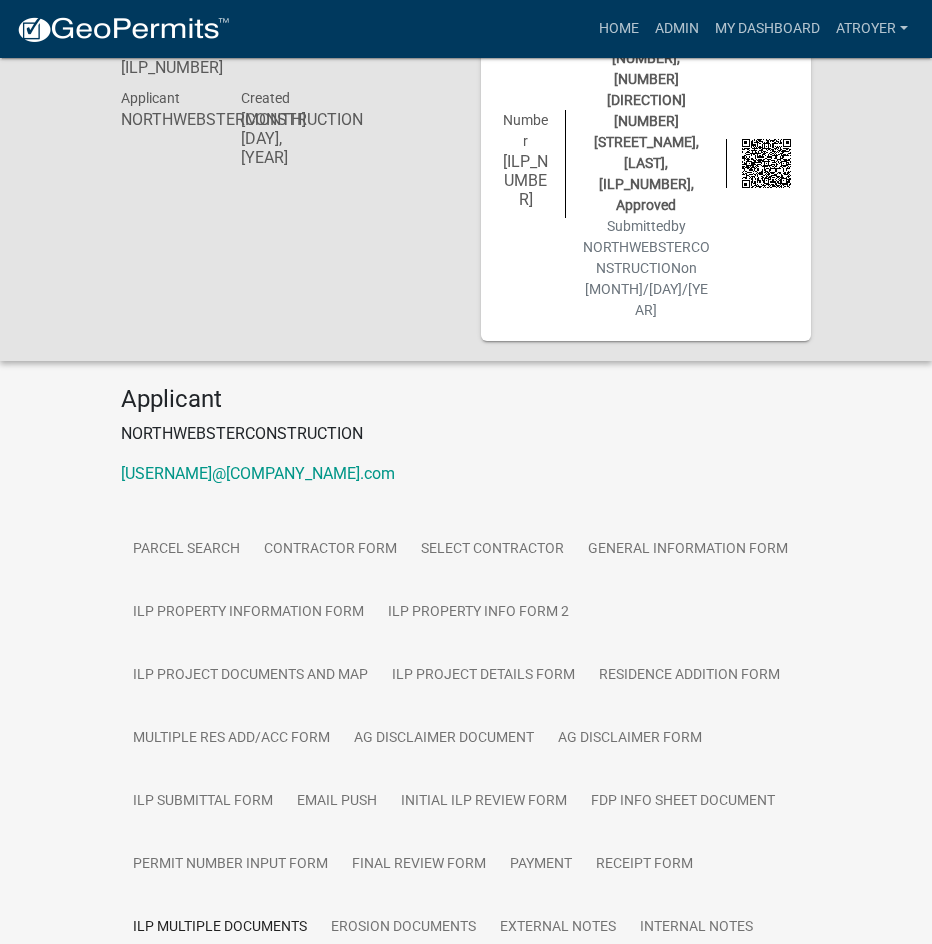 click on "ILP Multiple Documents" 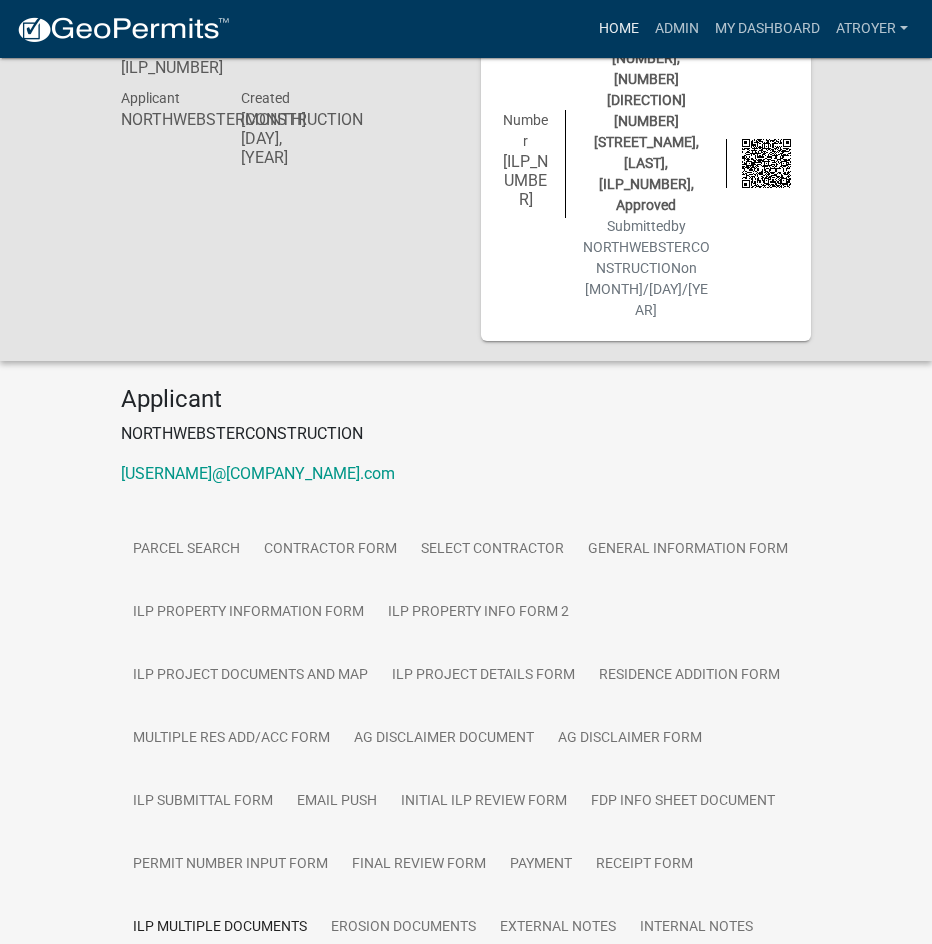 click on "Home" at bounding box center (619, 29) 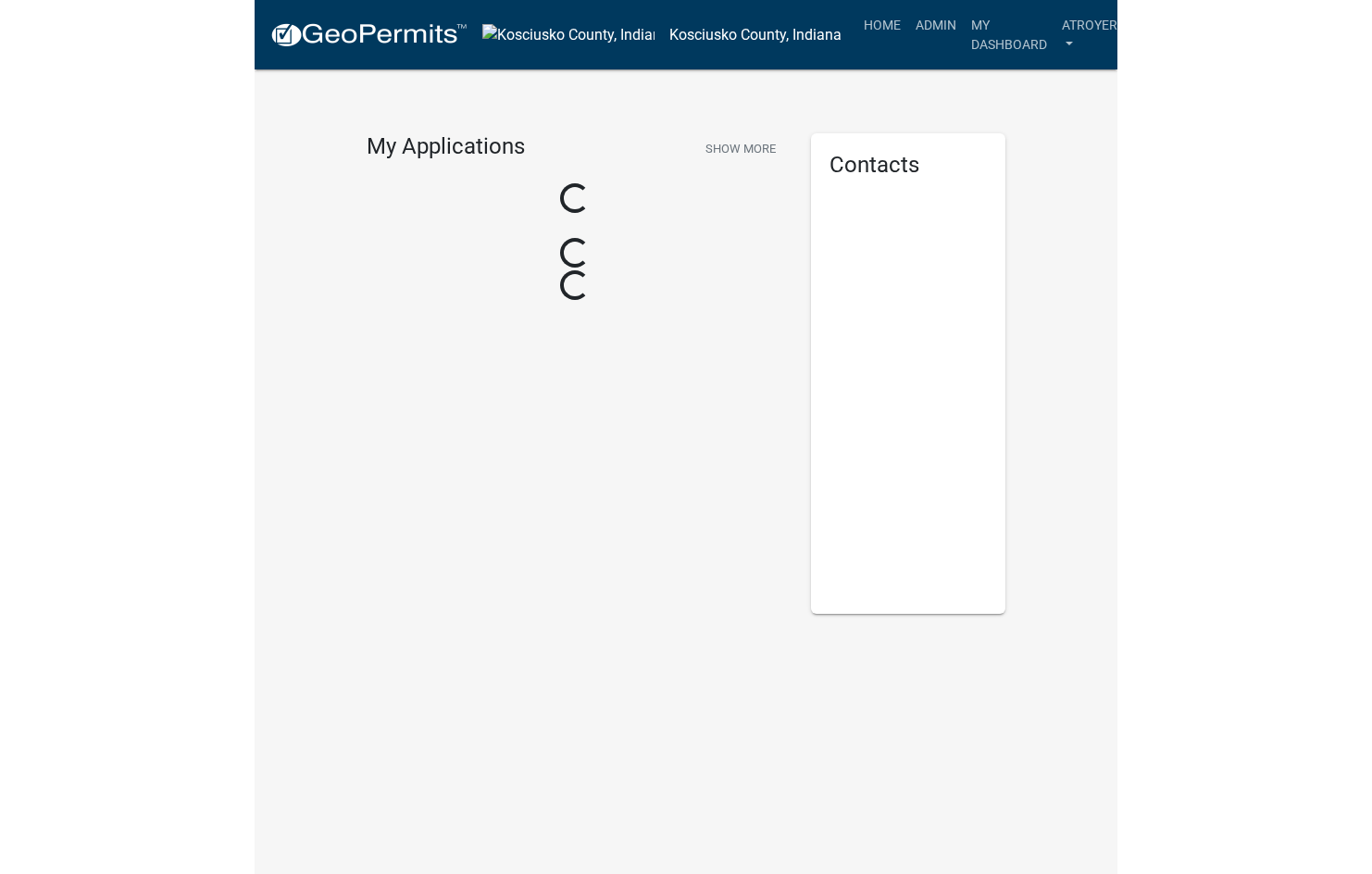 scroll, scrollTop: 0, scrollLeft: 0, axis: both 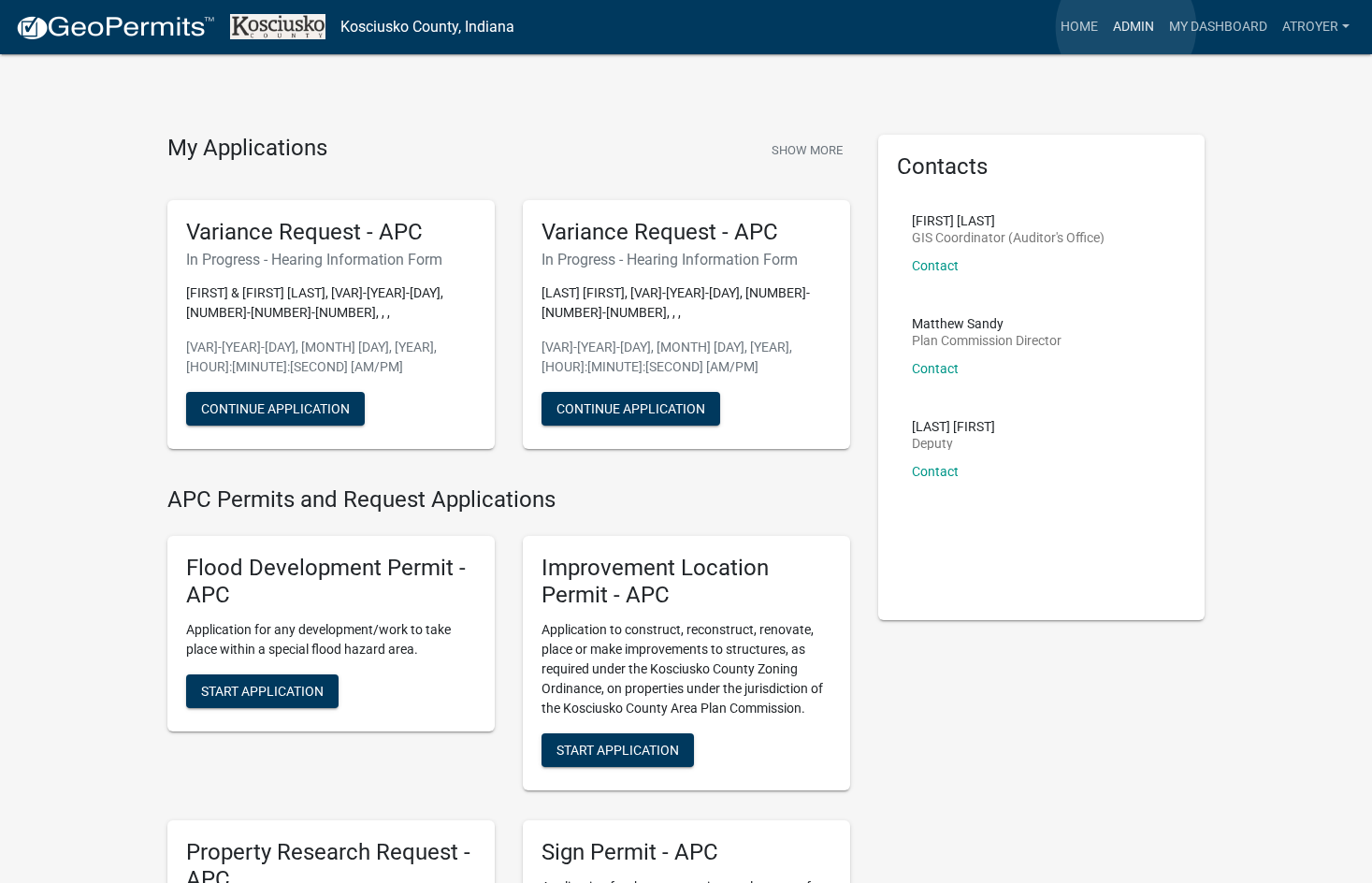 click on "Admin" at bounding box center (1134, 27) 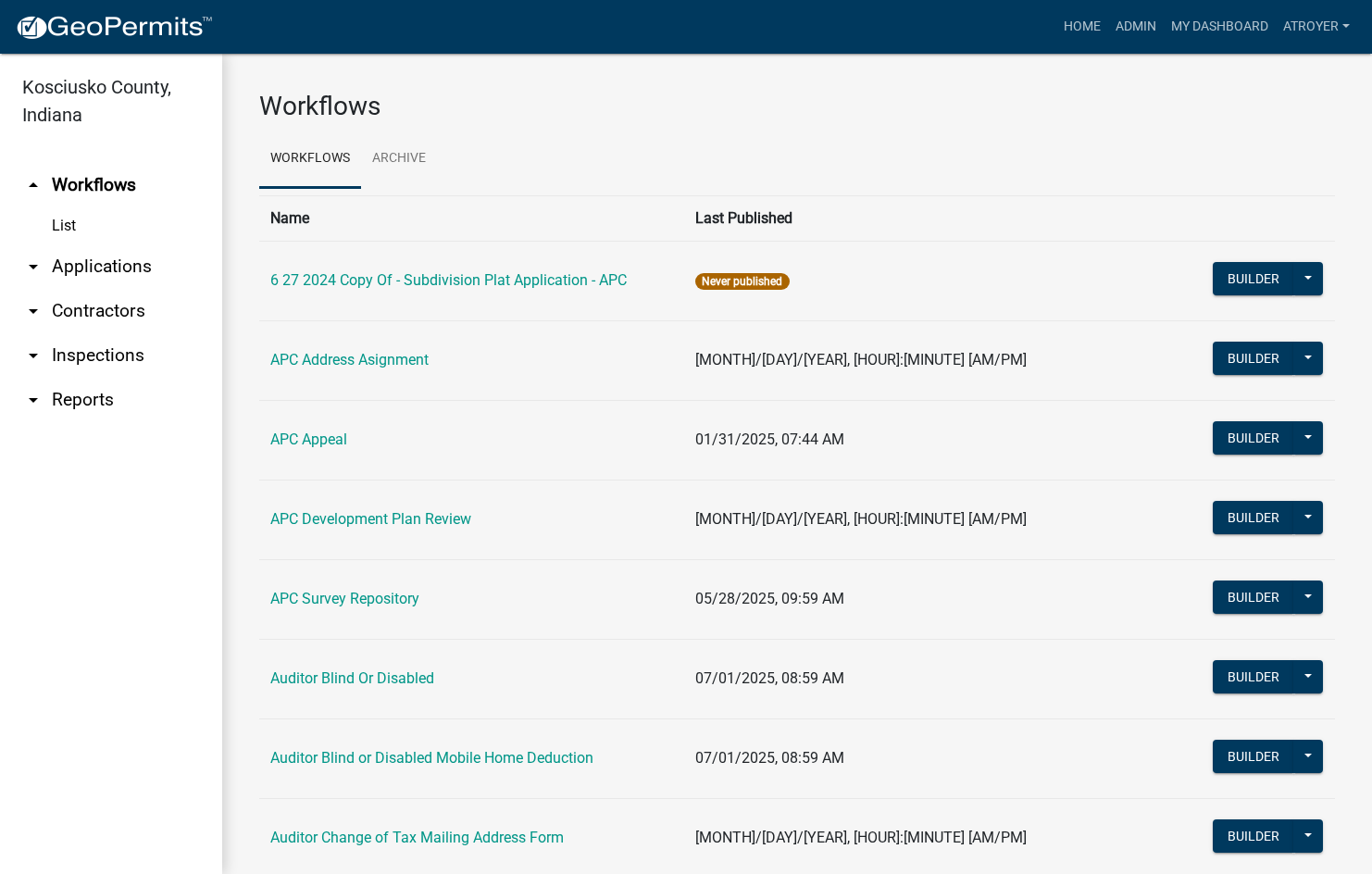 click on "arrow_drop_down   Applications" at bounding box center [111, 267] 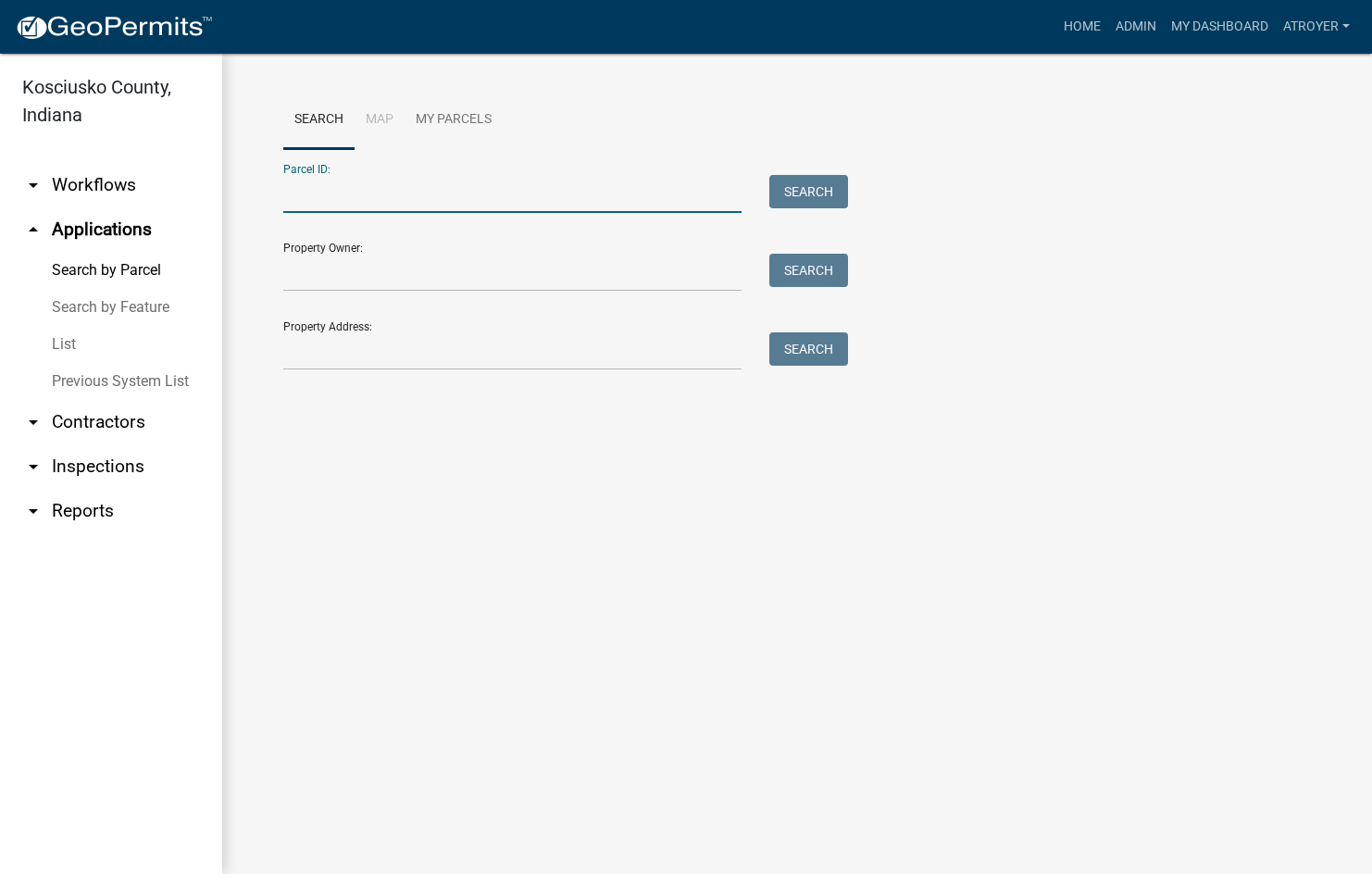click on "Parcel ID:" at bounding box center [512, 194] 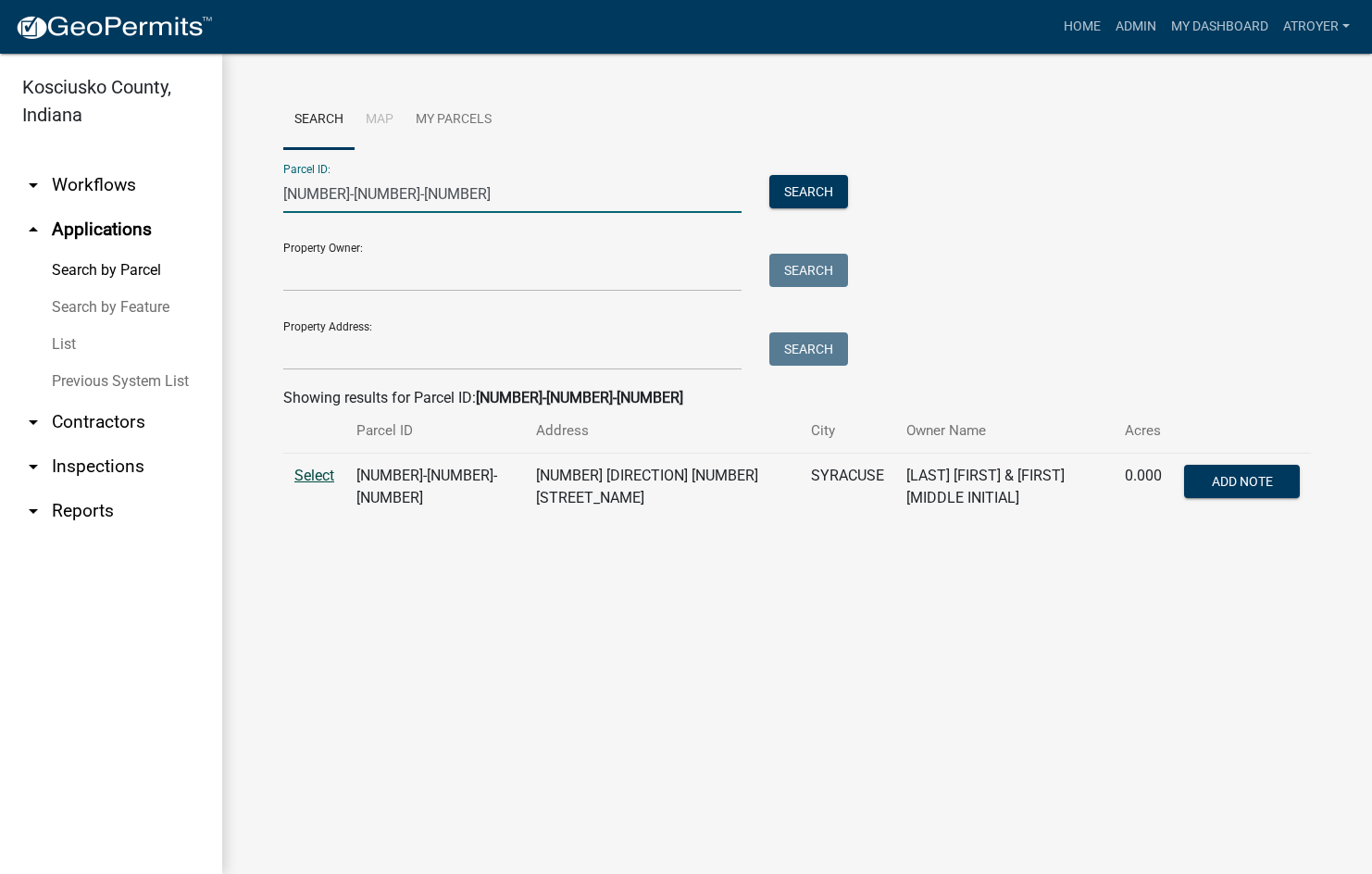 type on "[NUMBER]-[NUMBER]-[NUMBER]" 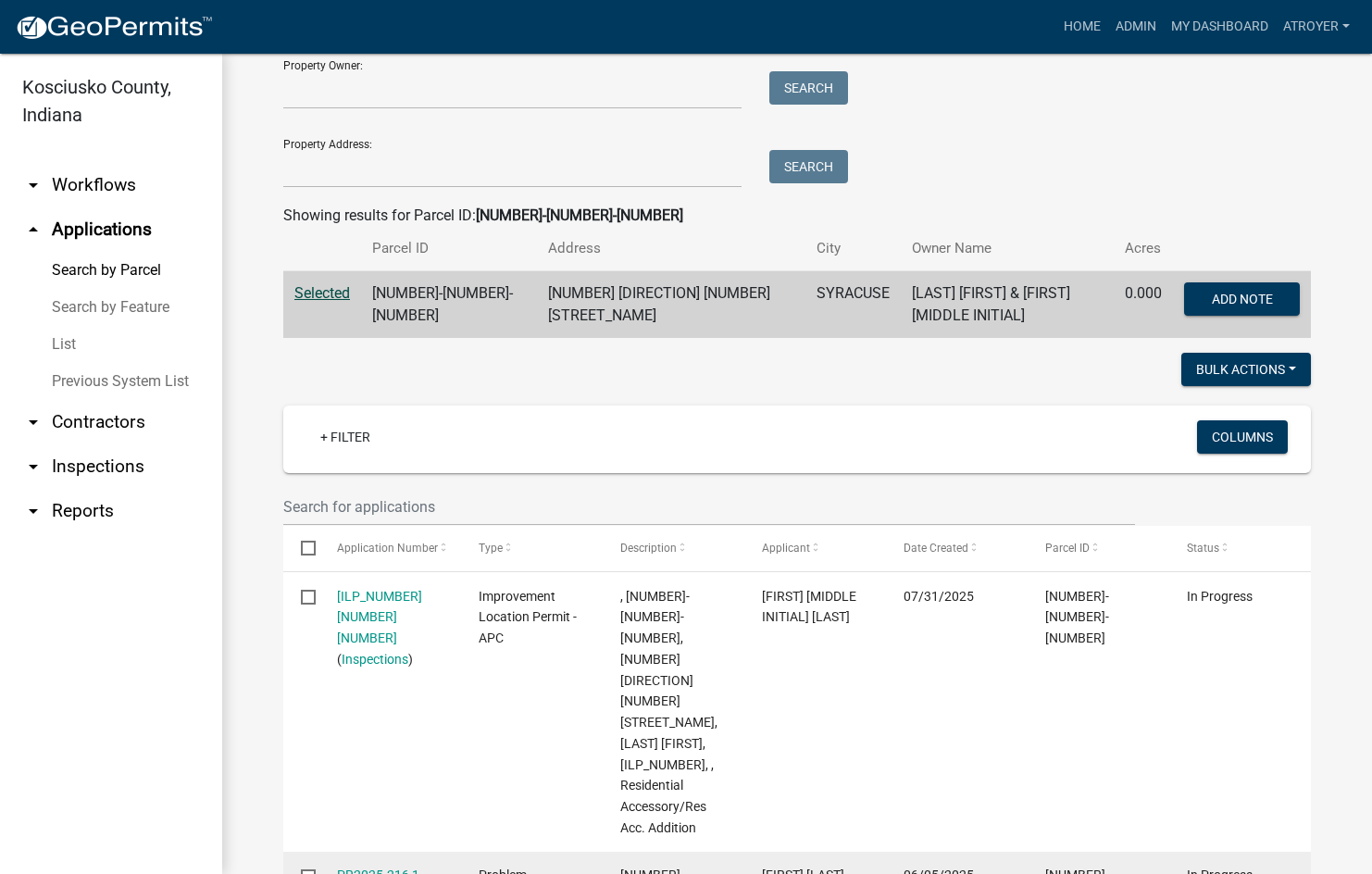 scroll, scrollTop: 185, scrollLeft: 0, axis: vertical 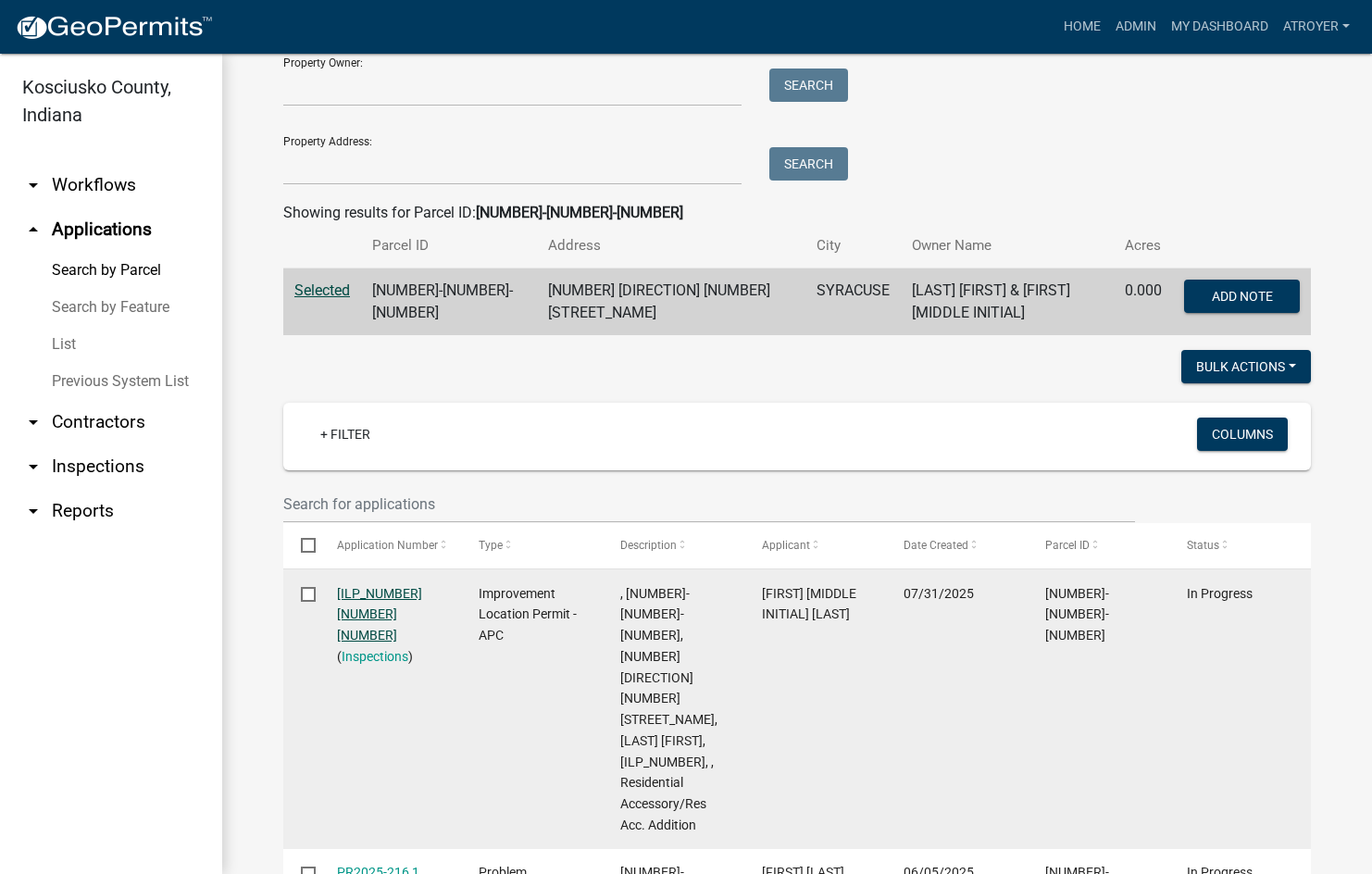 click on "[ILP_NUMBER] [NUMBER] [NUMBER]" 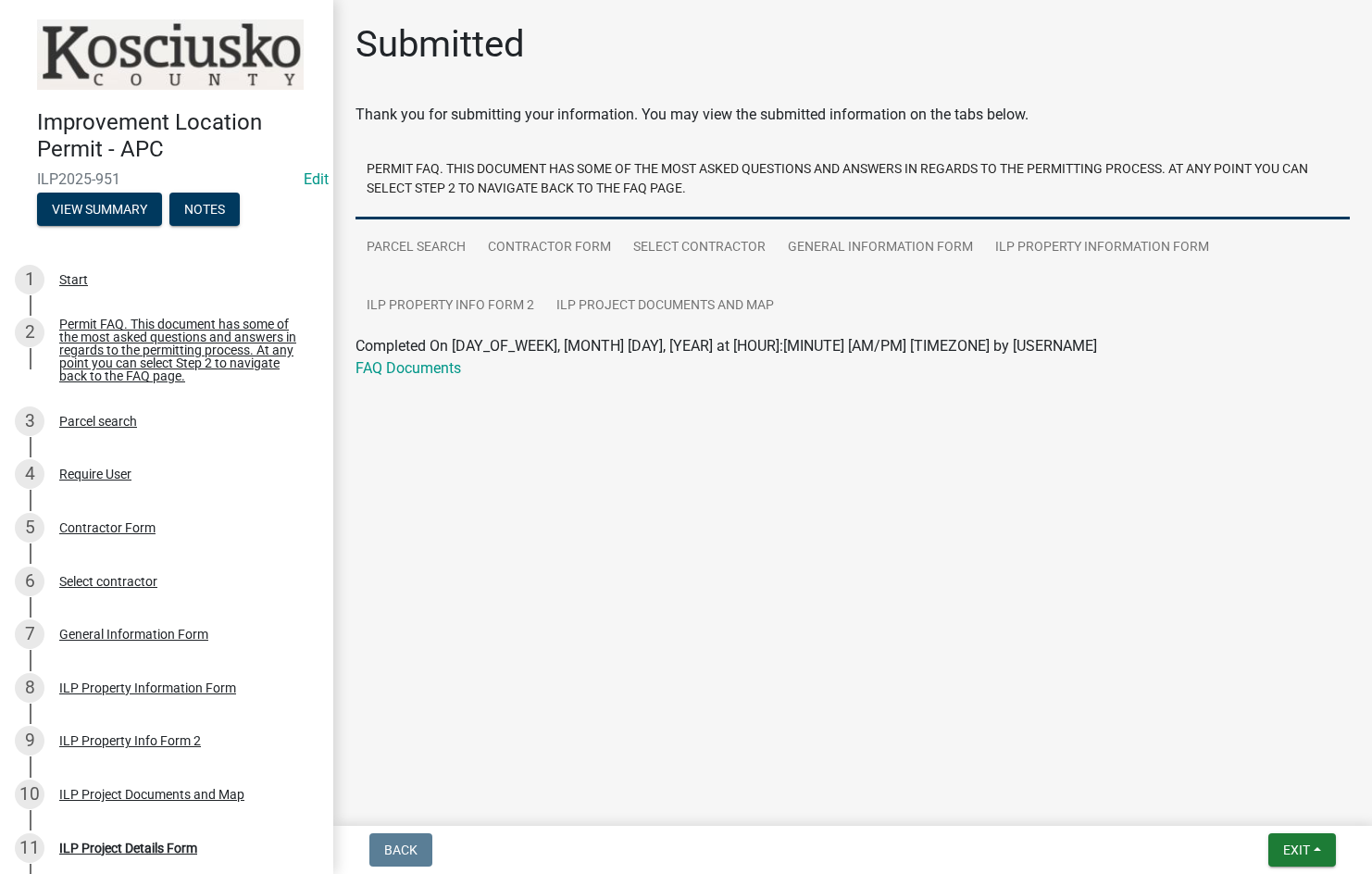 scroll, scrollTop: 567, scrollLeft: 0, axis: vertical 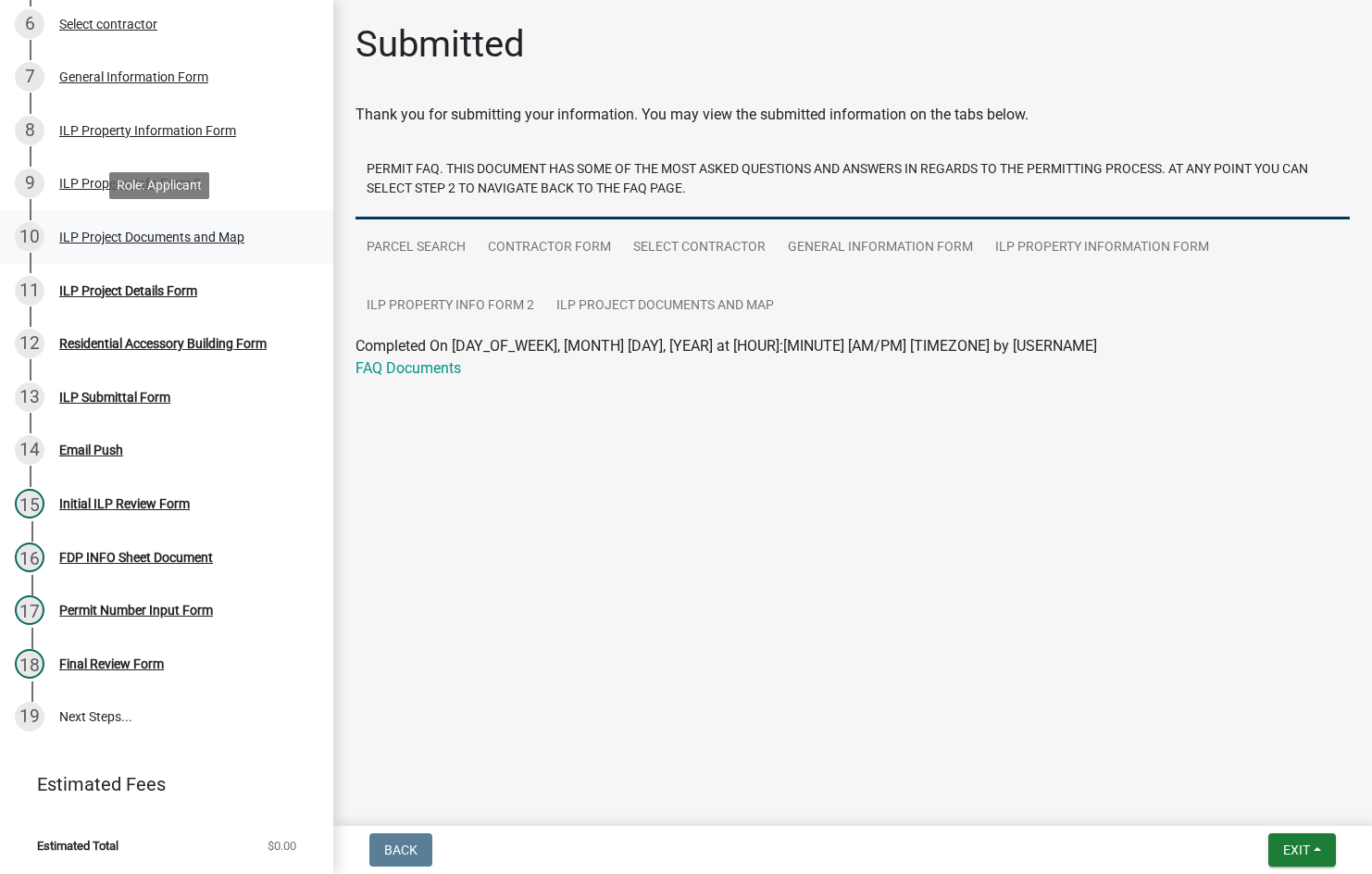 click on "ILP Project Documents and Map" at bounding box center (152, 237) 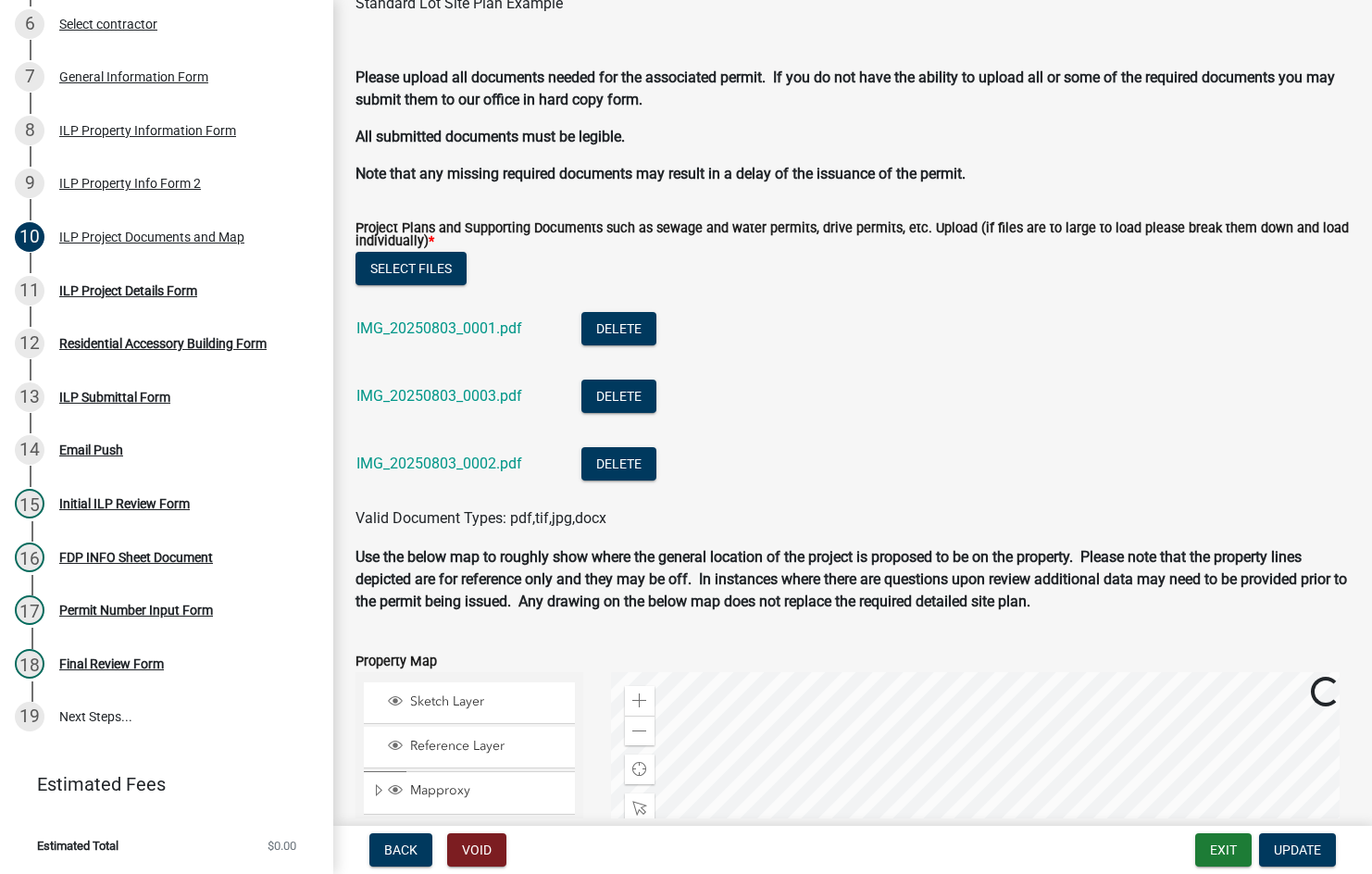 scroll, scrollTop: 1667, scrollLeft: 0, axis: vertical 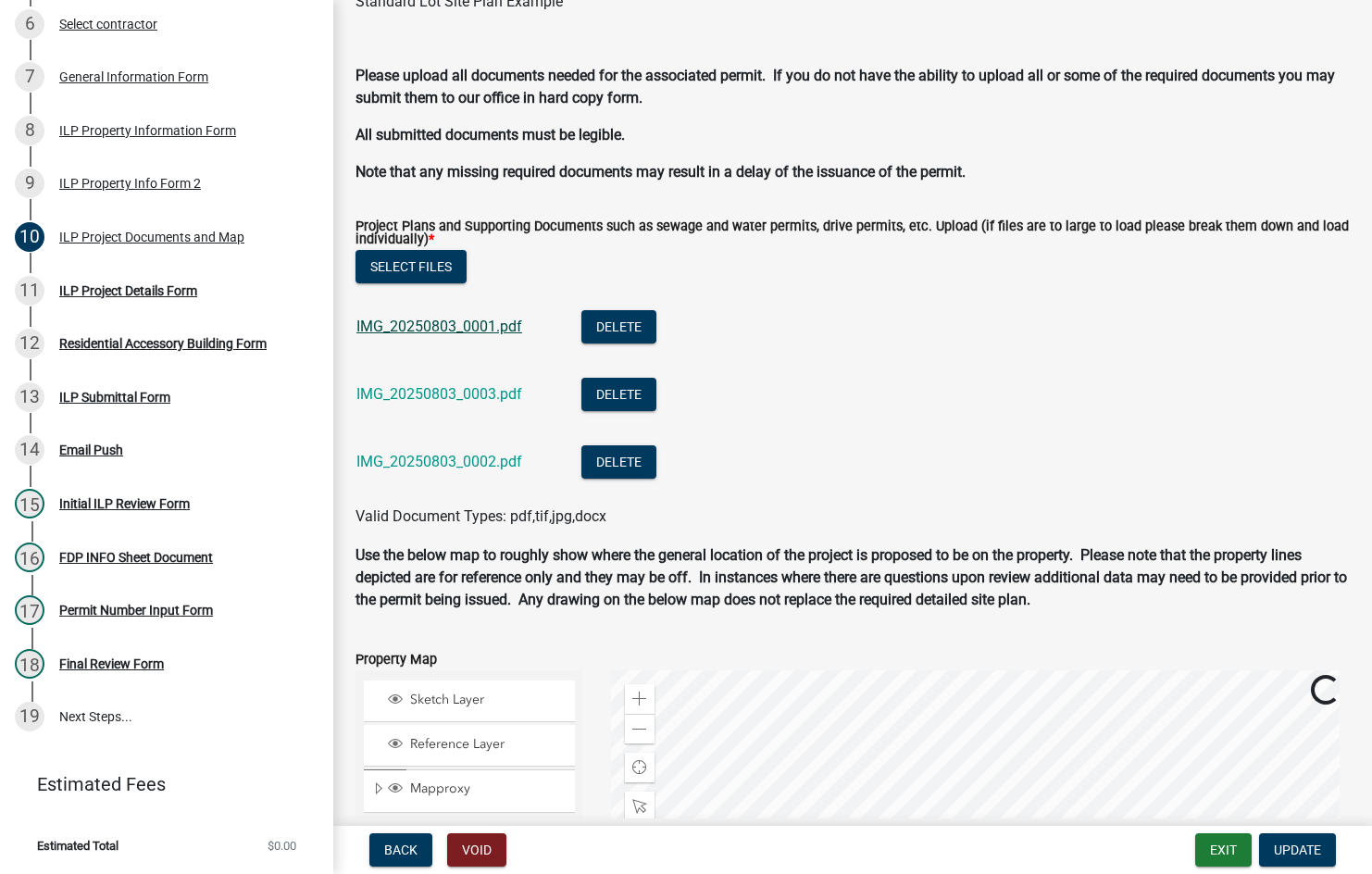 click on "IMG_20250803_0001.pdf" 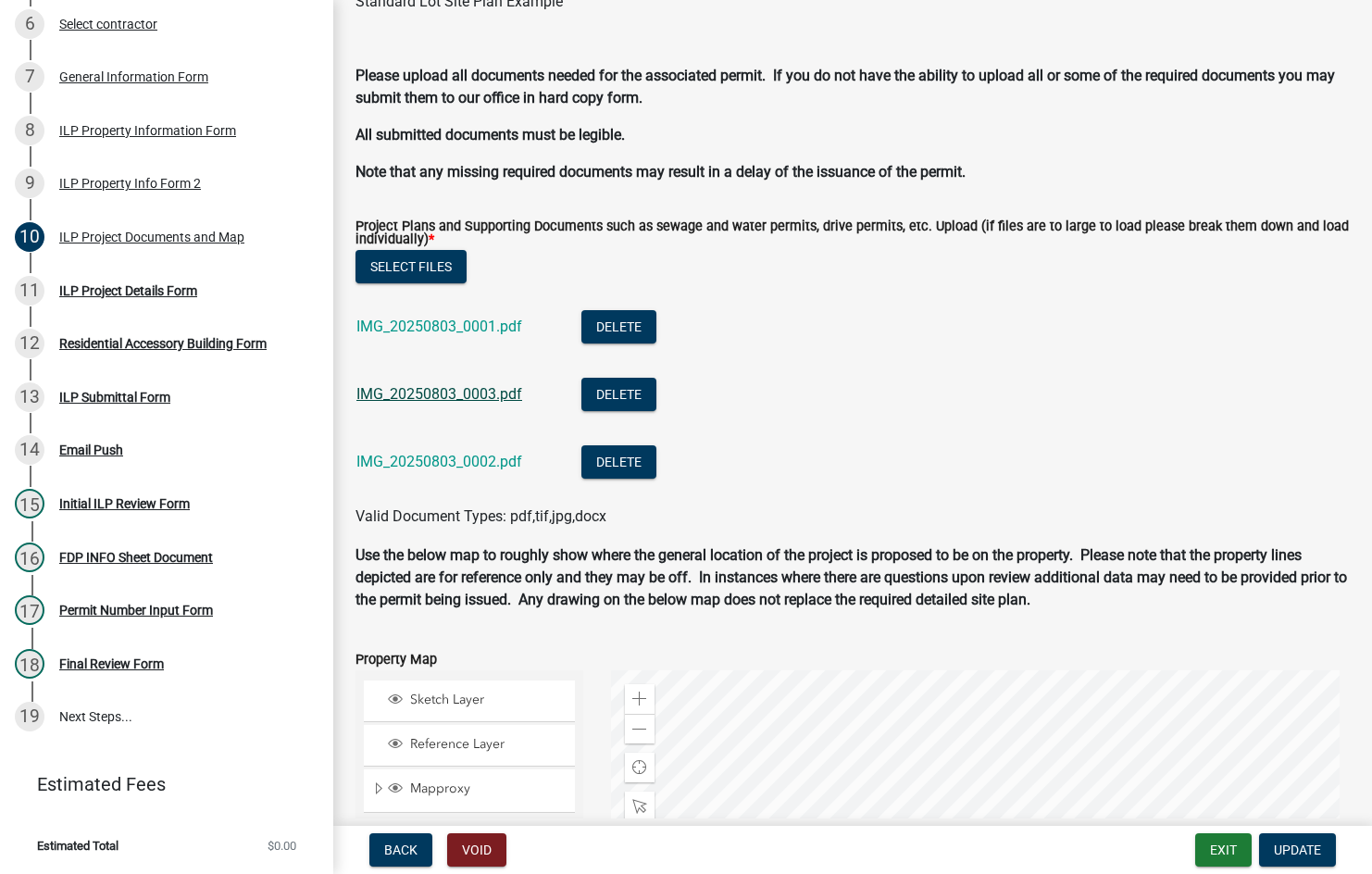click on "IMG_20250803_0003.pdf" 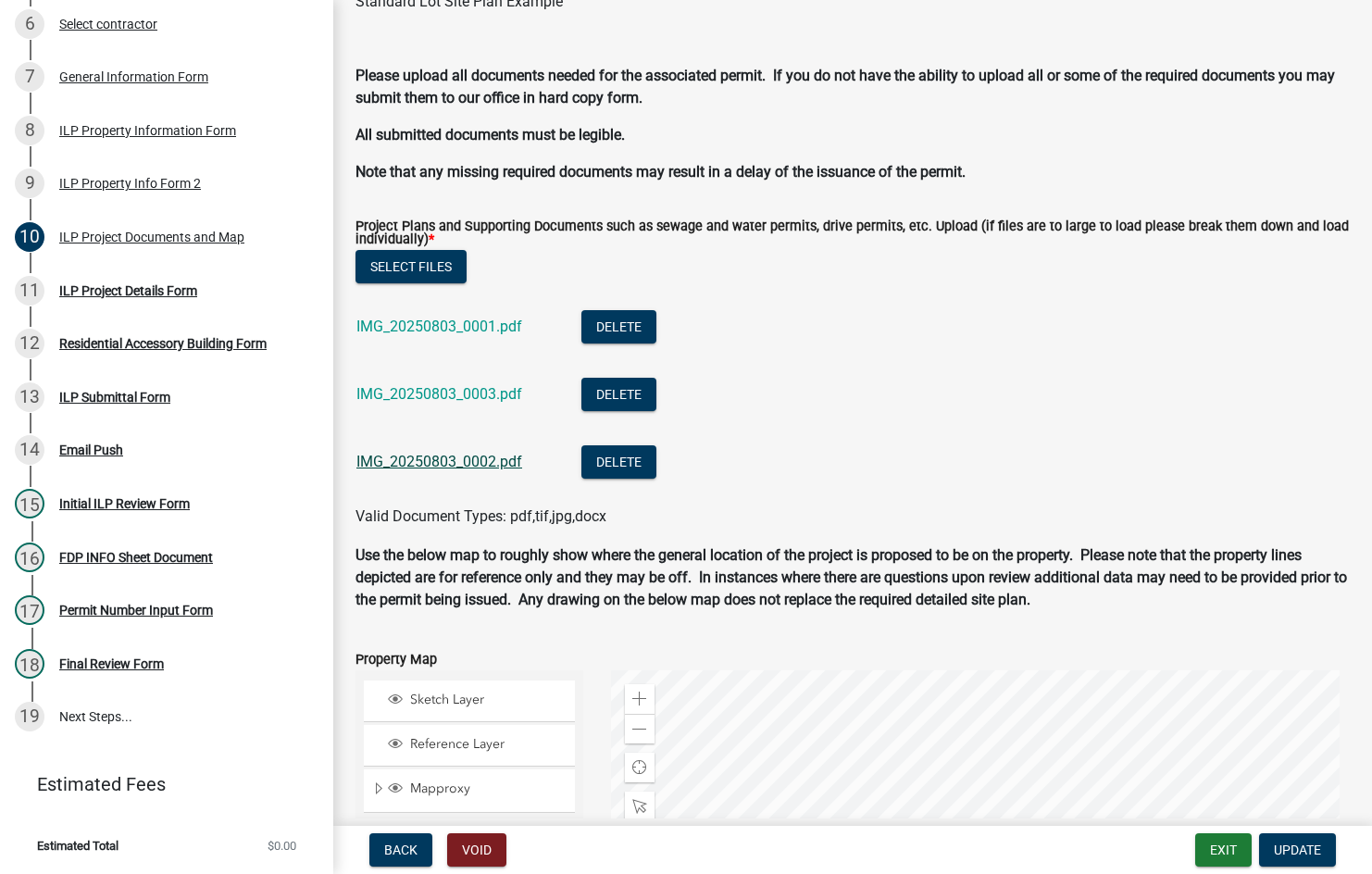 click on "IMG_20250803_0002.pdf" 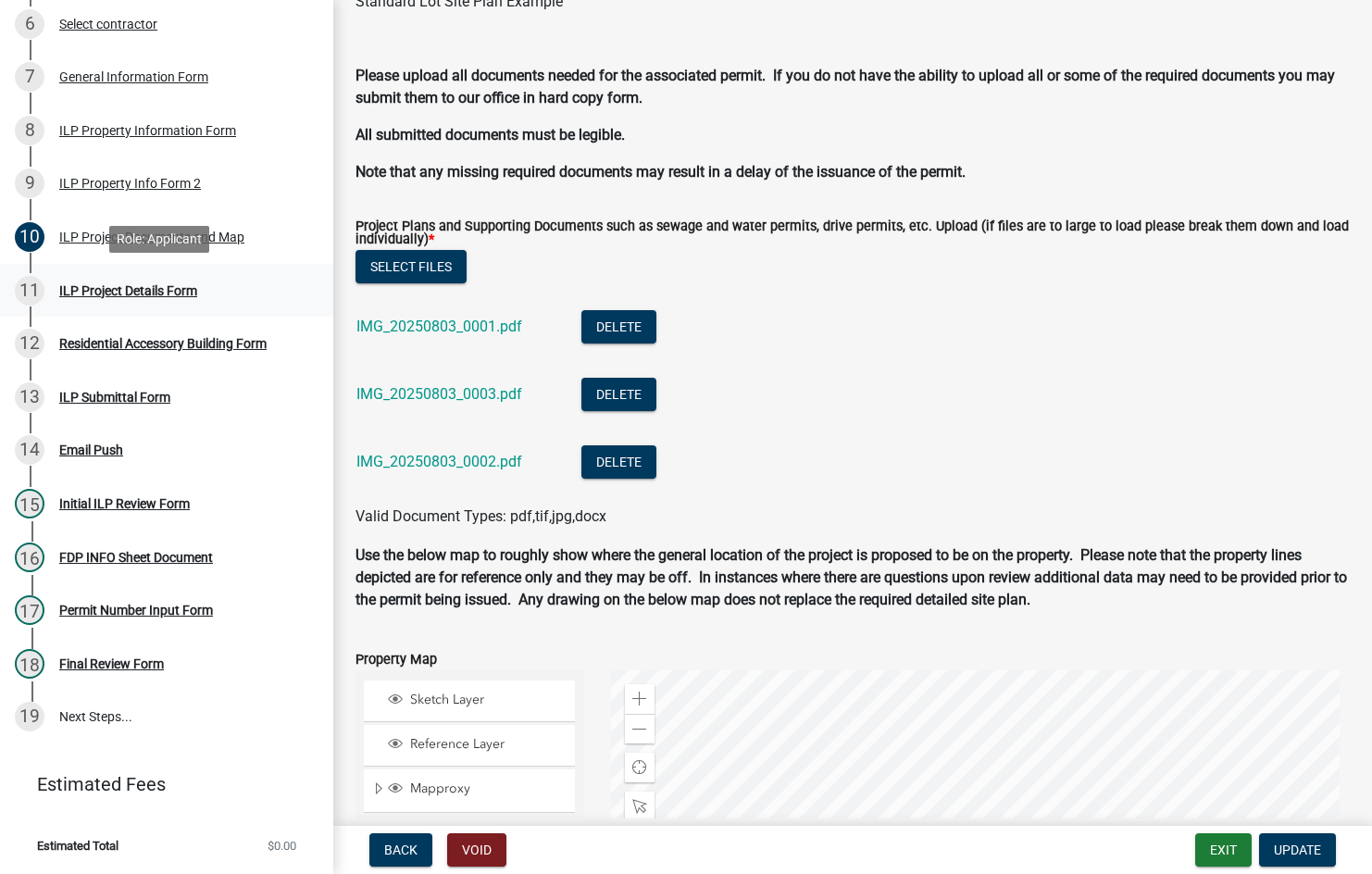 click on "ILP Project Details Form" at bounding box center (128, 291) 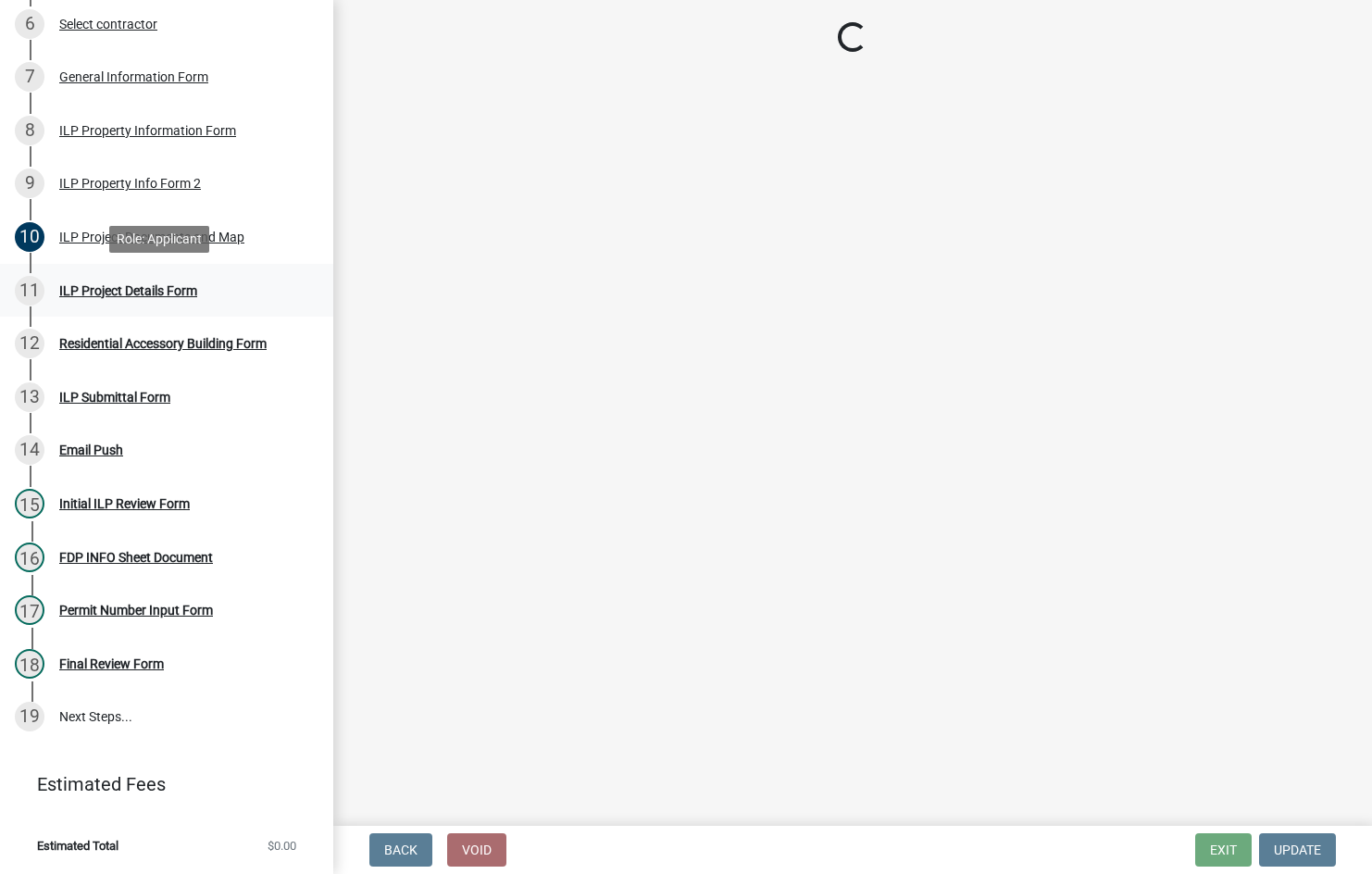 scroll, scrollTop: 0, scrollLeft: 0, axis: both 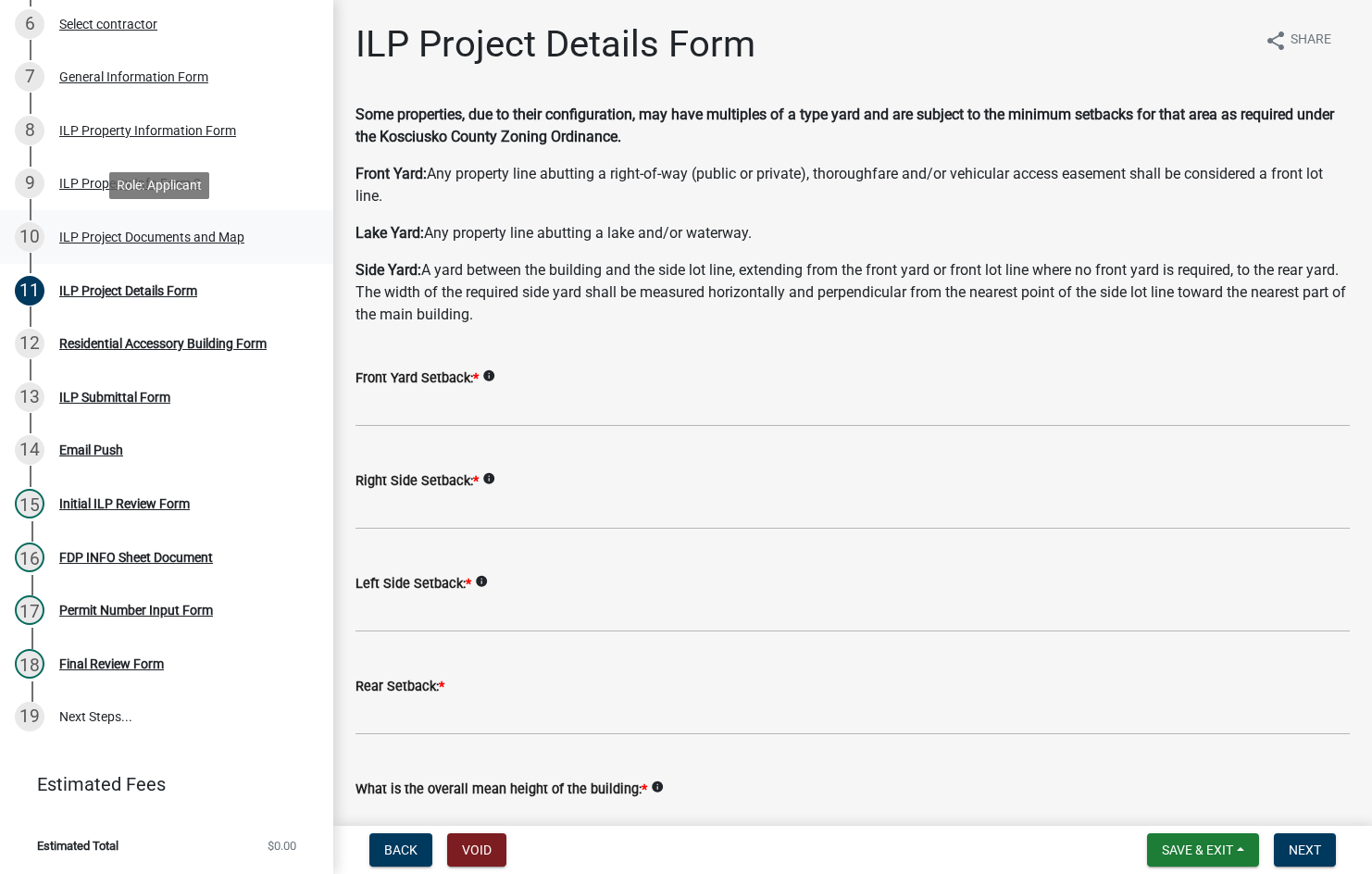 click on "ILP Project Documents and Map" at bounding box center (152, 237) 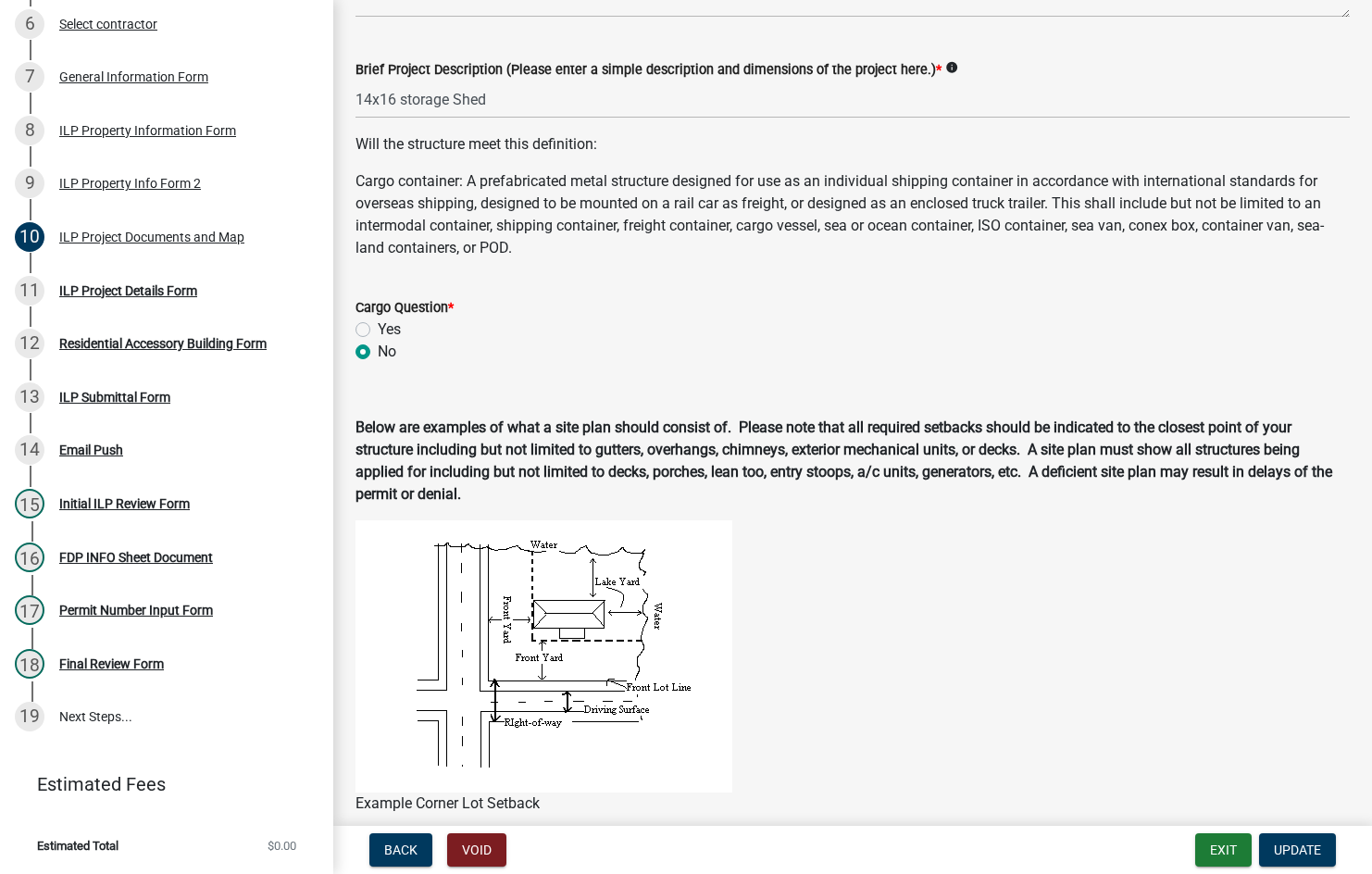scroll, scrollTop: 0, scrollLeft: 0, axis: both 